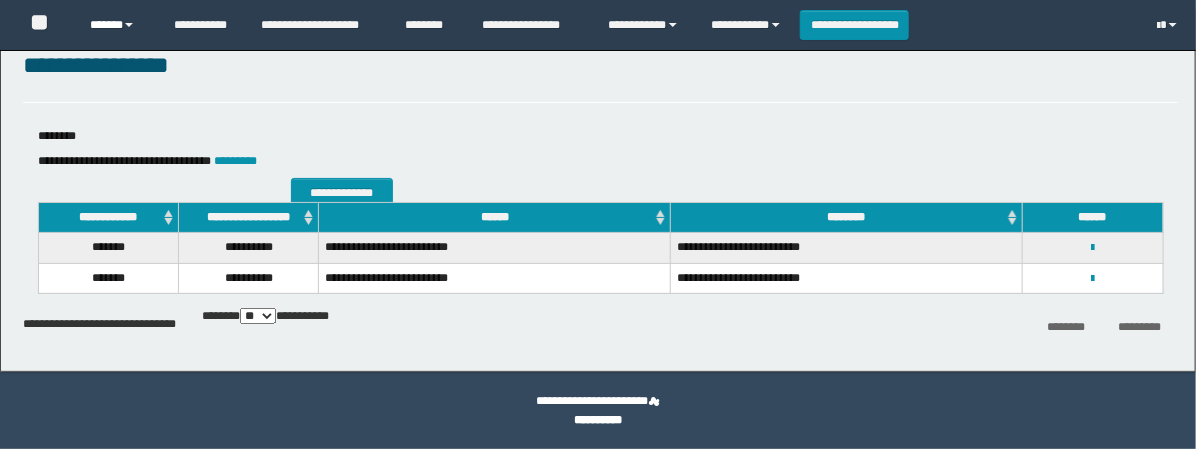 click on "******" at bounding box center (116, 25) 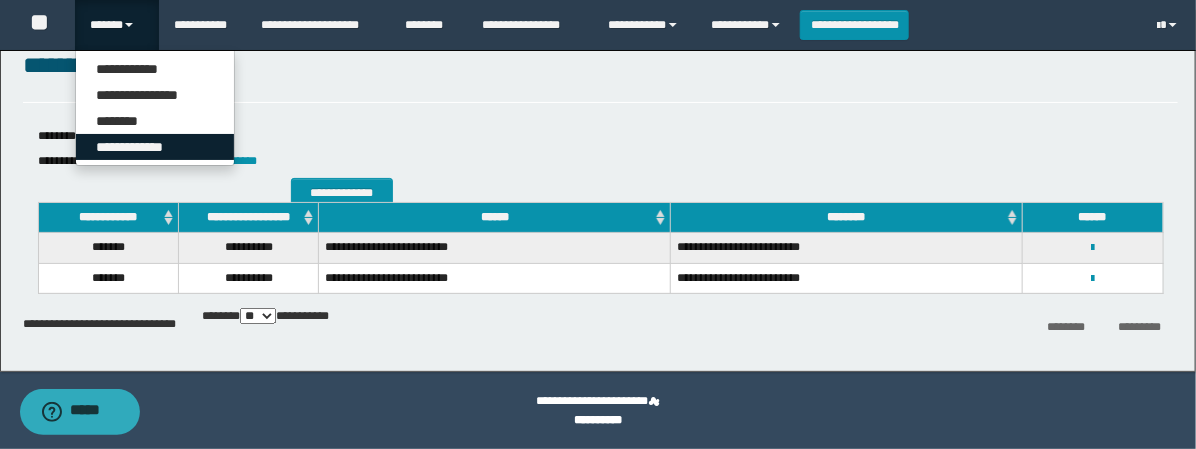 scroll, scrollTop: 0, scrollLeft: 0, axis: both 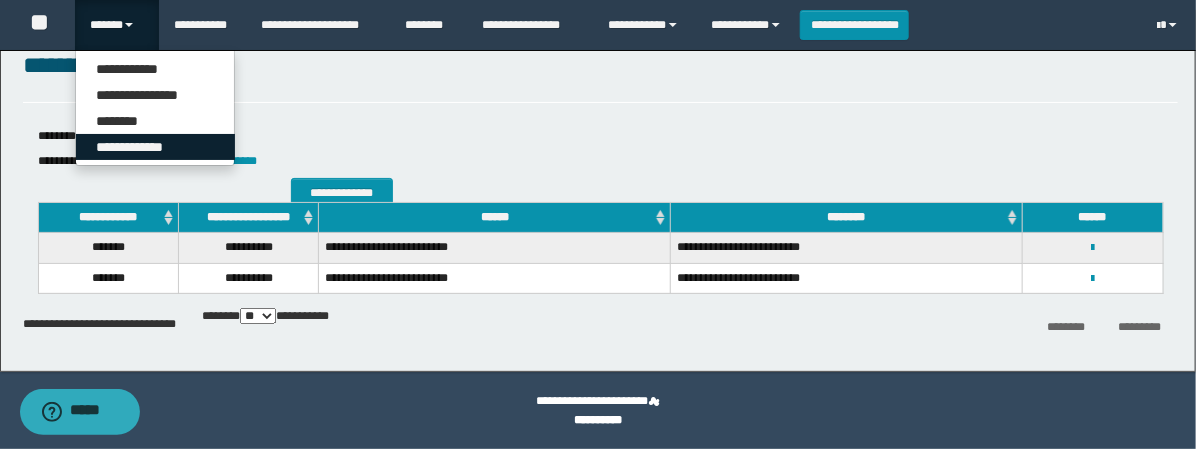click on "**********" at bounding box center (155, 147) 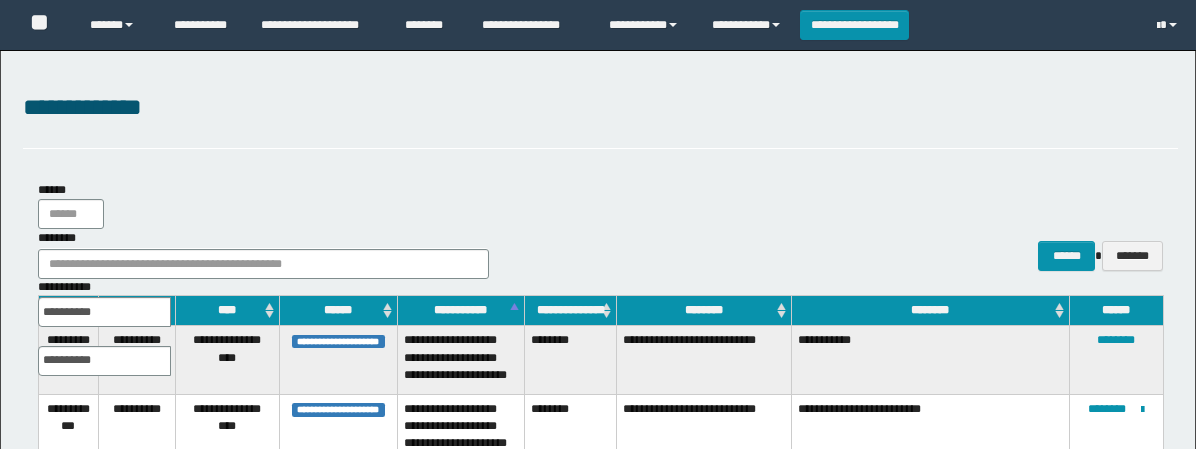scroll, scrollTop: 0, scrollLeft: 0, axis: both 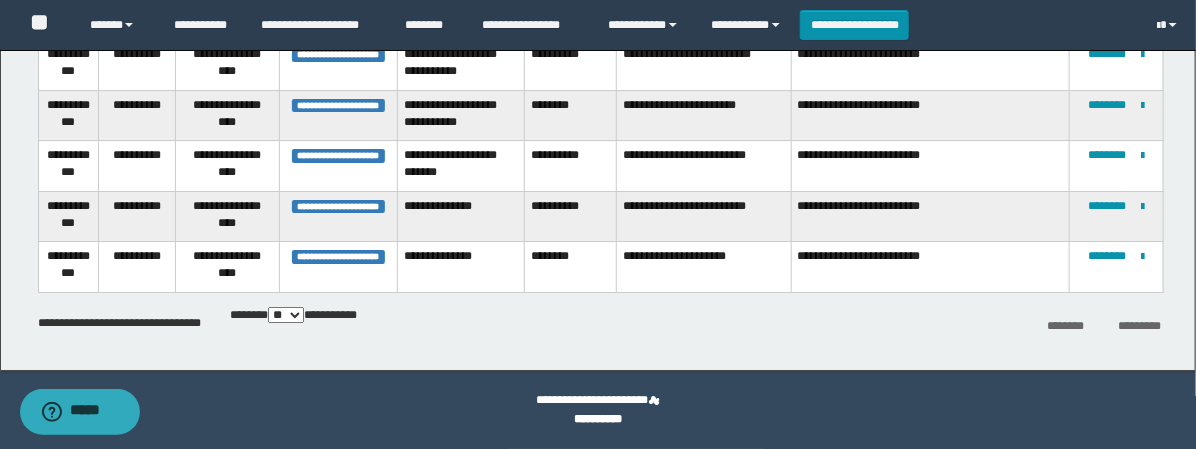click on "** *** *** ***" at bounding box center (286, 315) 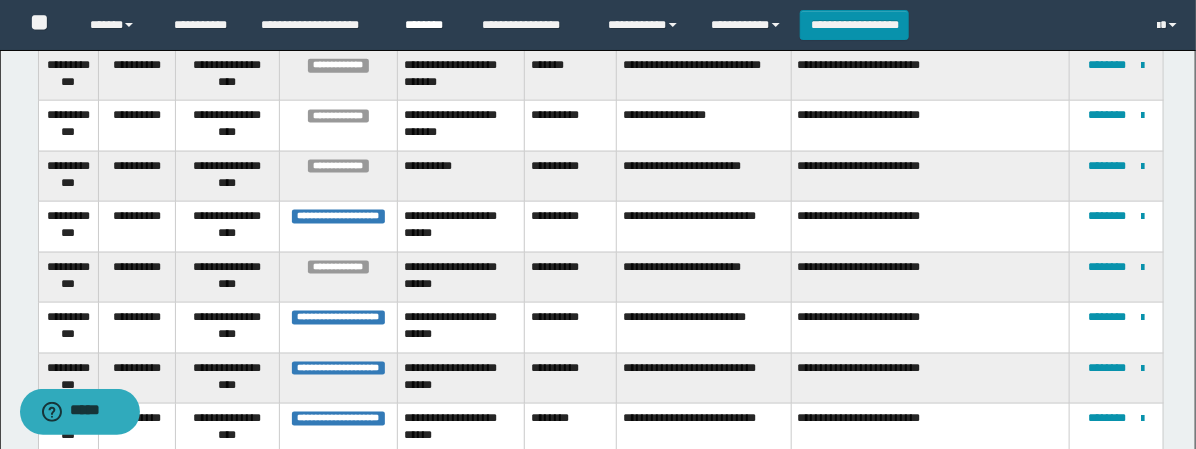 scroll, scrollTop: 622, scrollLeft: 0, axis: vertical 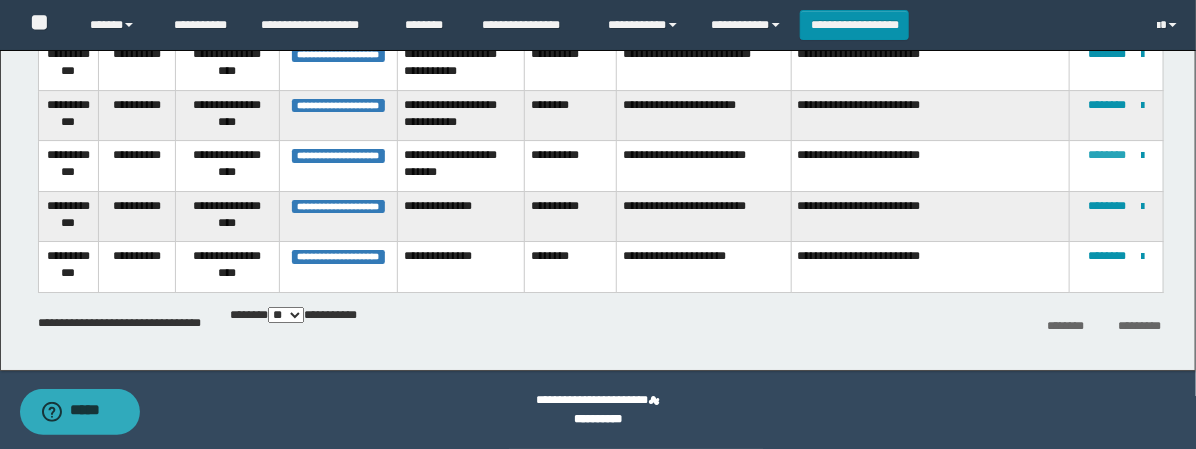 click on "********" at bounding box center (1107, 155) 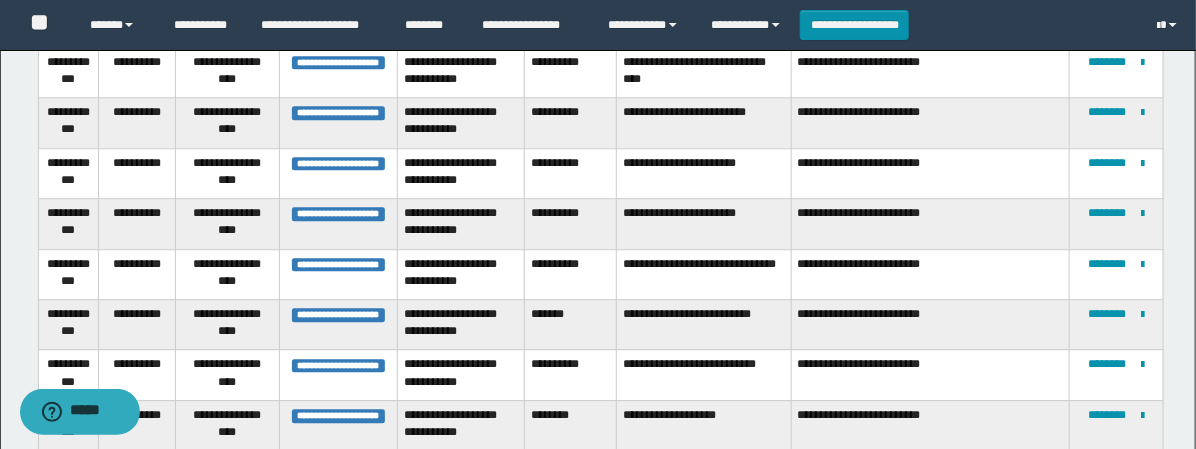 scroll, scrollTop: 2400, scrollLeft: 0, axis: vertical 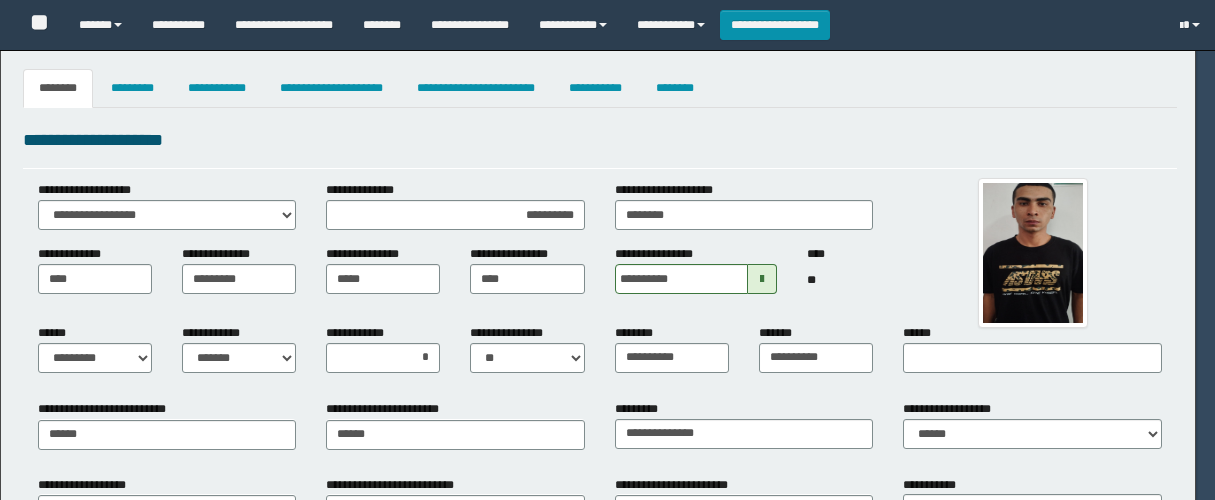 select on "*" 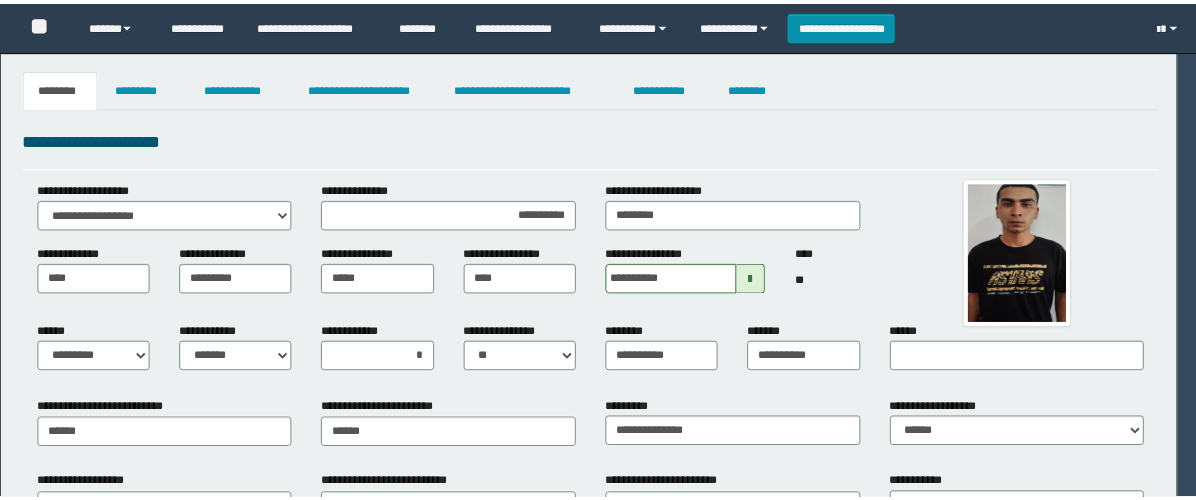 scroll, scrollTop: 0, scrollLeft: 0, axis: both 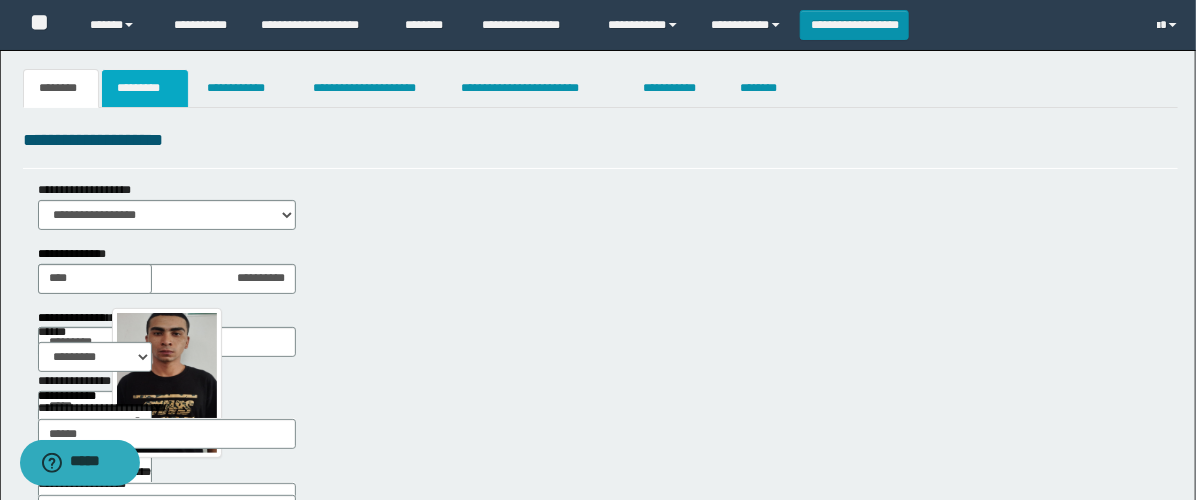click on "*********" at bounding box center (145, 88) 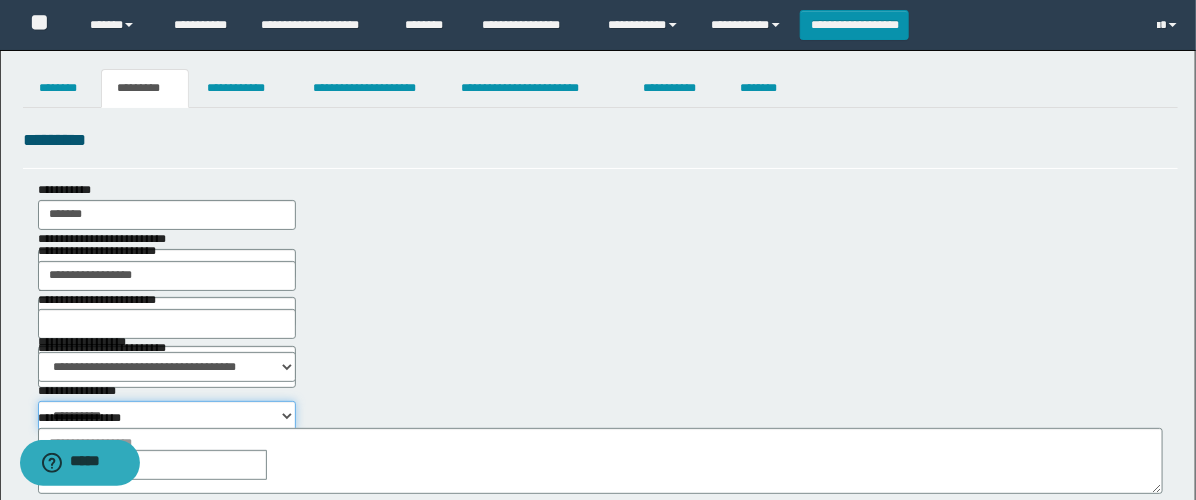 click on "**********" at bounding box center (167, 416) 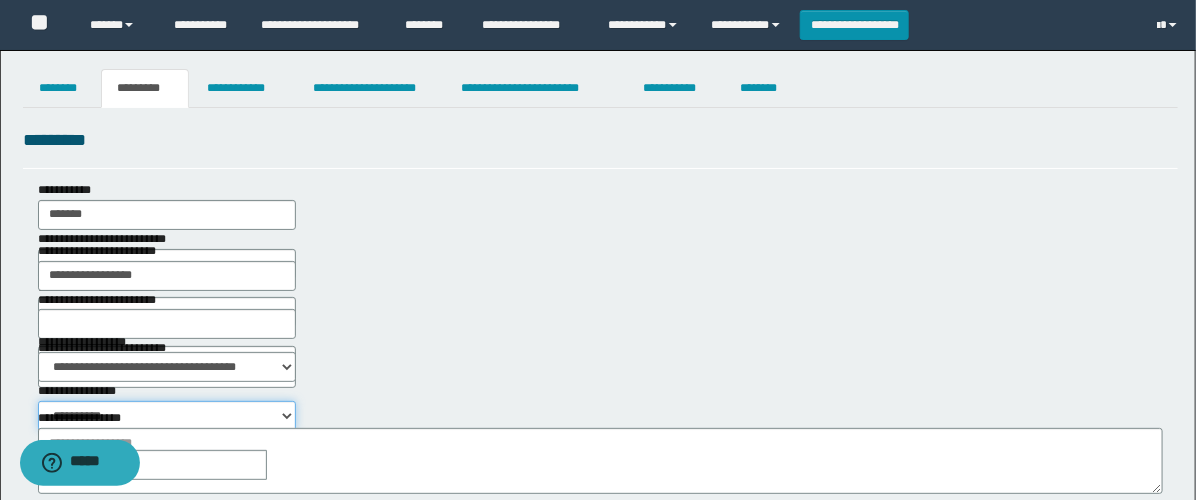 select on "****" 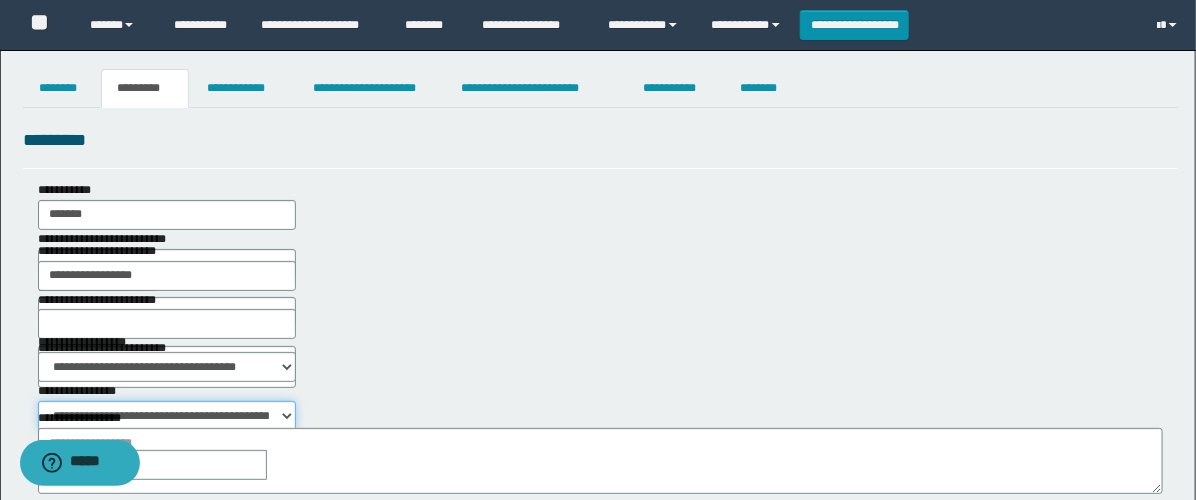 click on "**********" at bounding box center [167, 416] 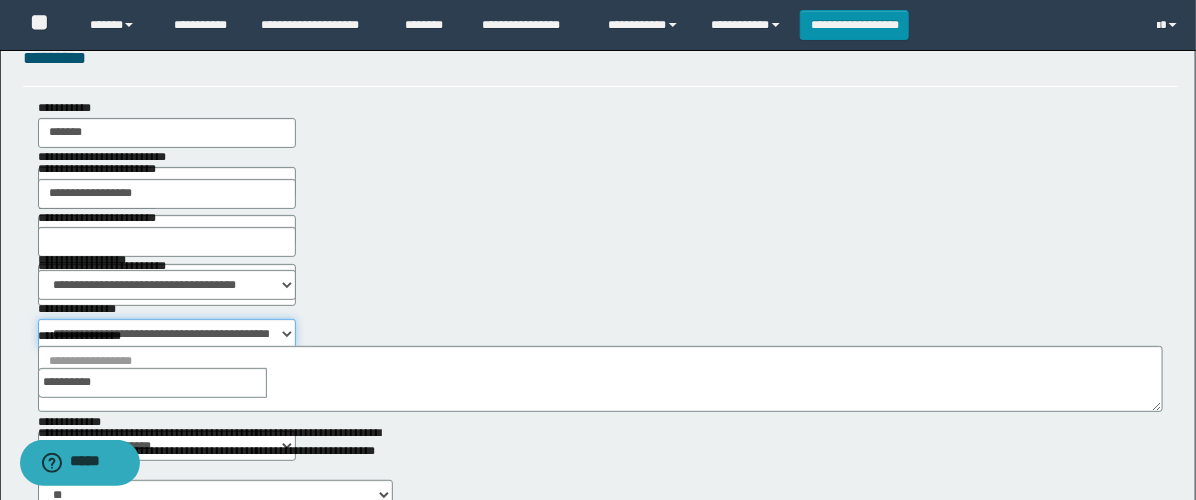 scroll, scrollTop: 222, scrollLeft: 0, axis: vertical 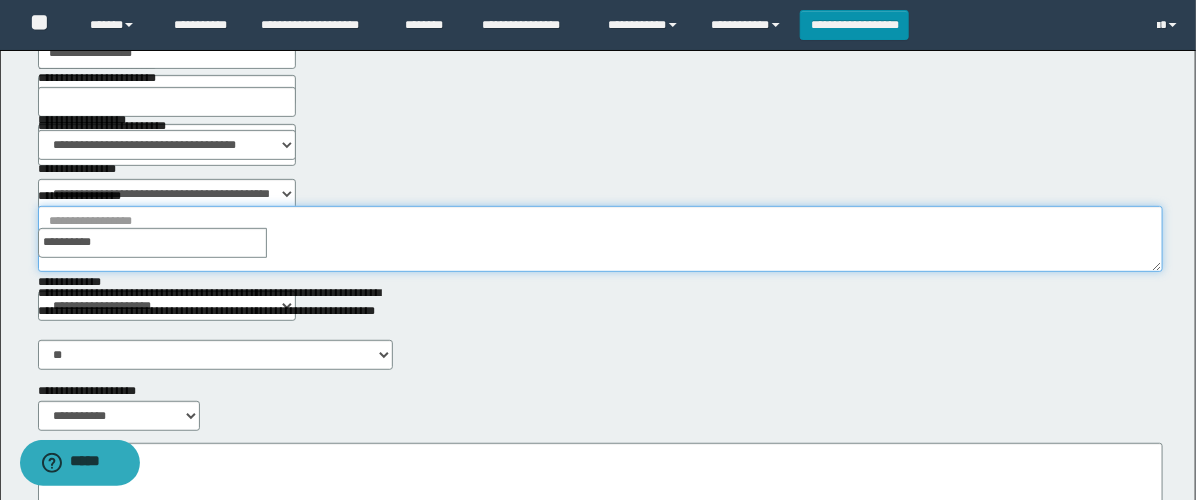 click on "**********" at bounding box center (600, 239) 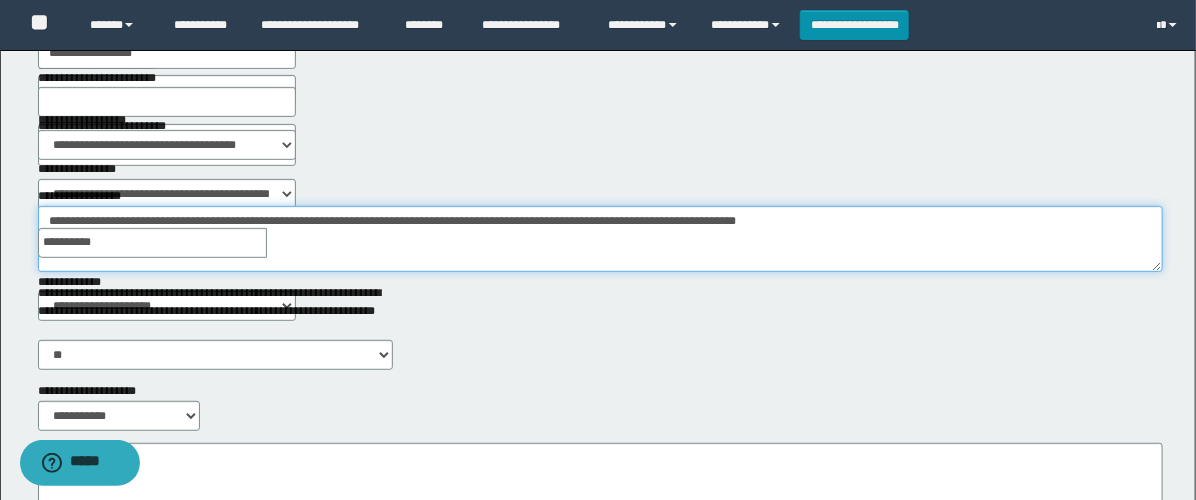 scroll, scrollTop: 446, scrollLeft: 0, axis: vertical 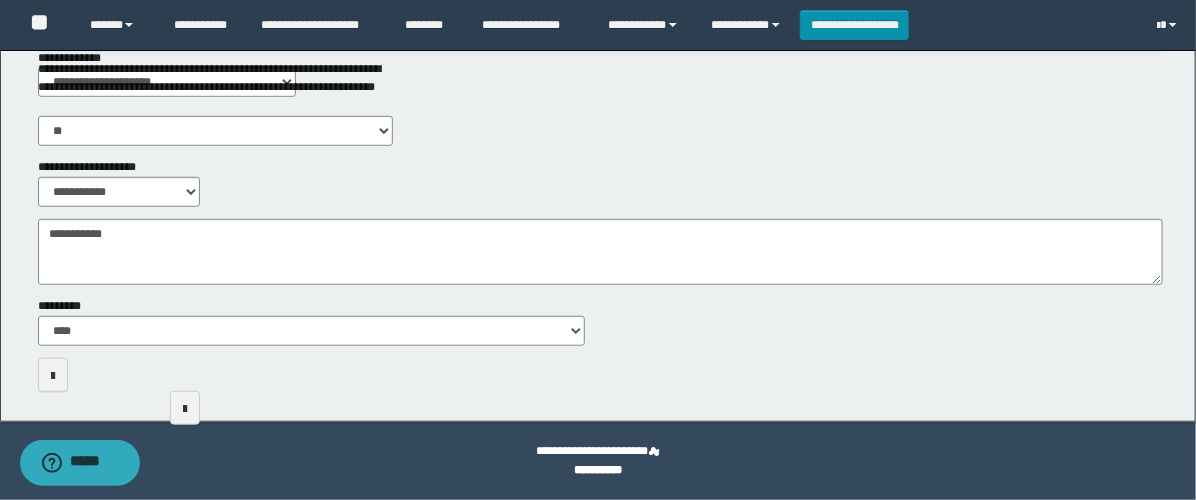 type on "**********" 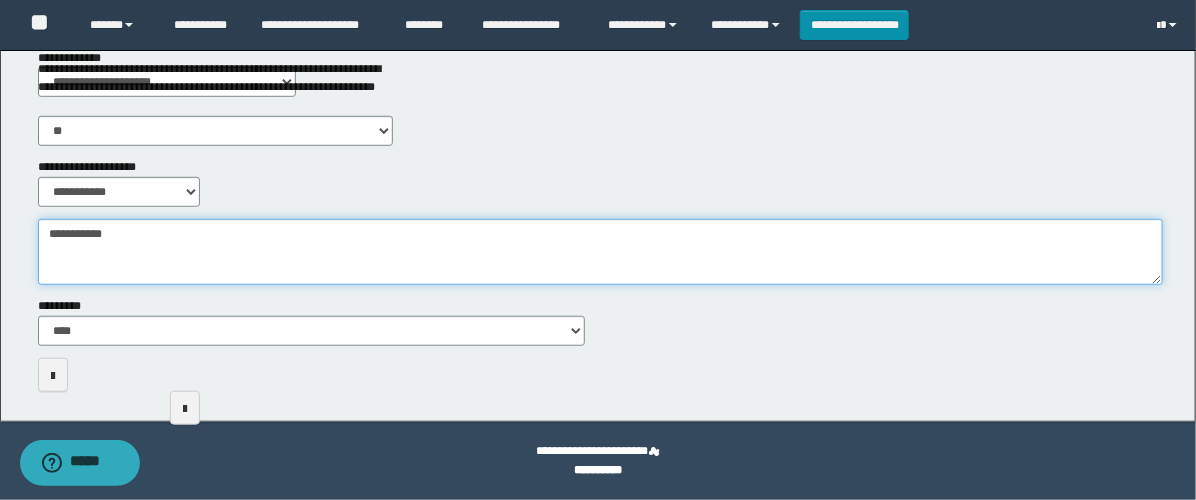click on "**********" at bounding box center (600, 252) 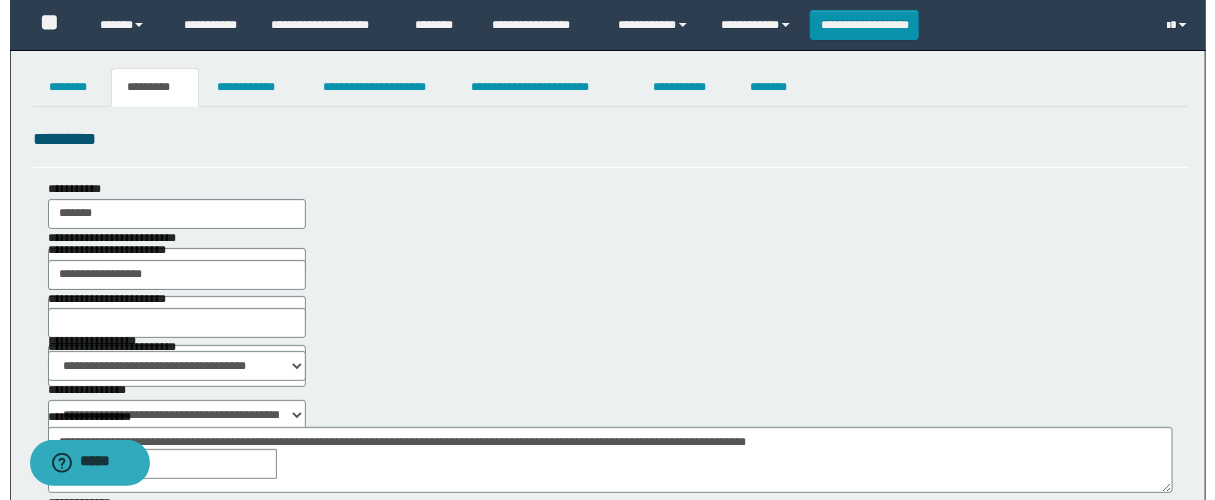 scroll, scrollTop: 0, scrollLeft: 0, axis: both 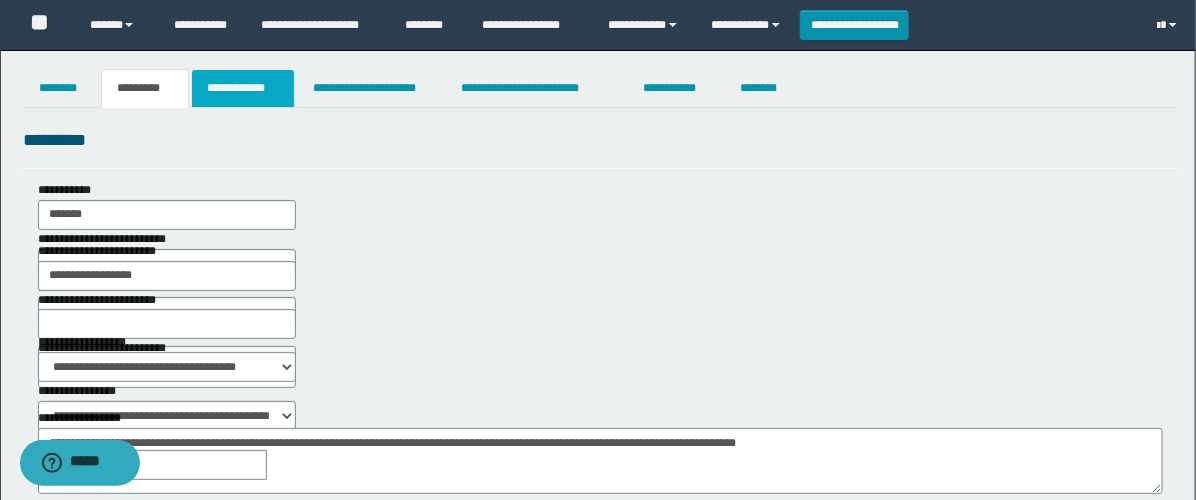 type on "**********" 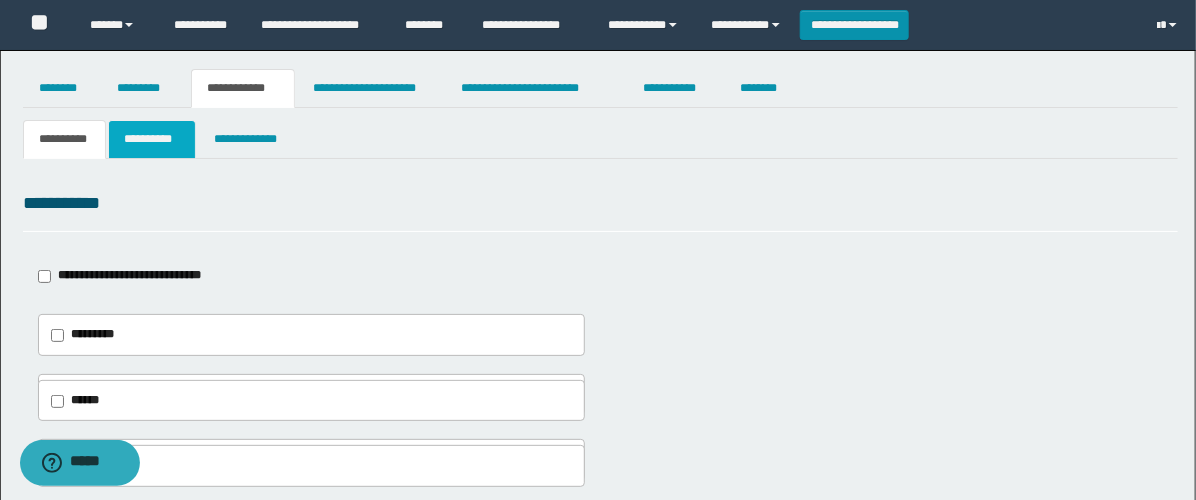 click on "**********" at bounding box center (152, 139) 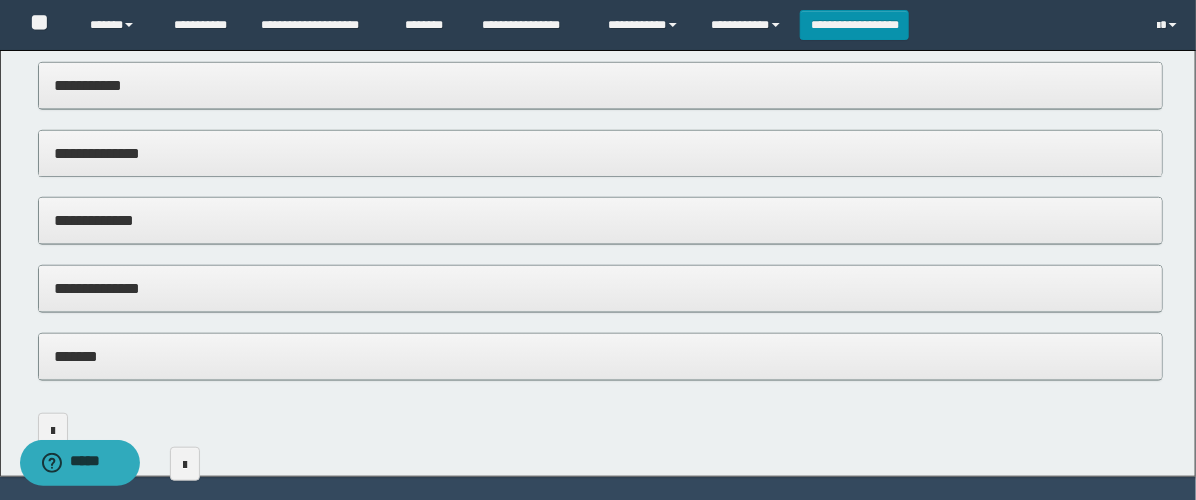 scroll, scrollTop: 111, scrollLeft: 0, axis: vertical 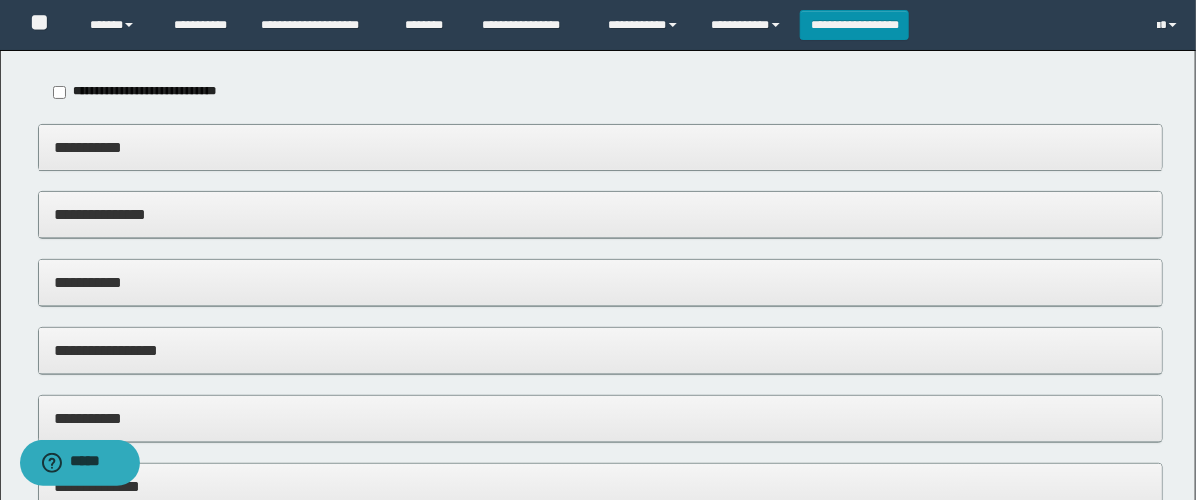 click on "**********" at bounding box center (600, 282) 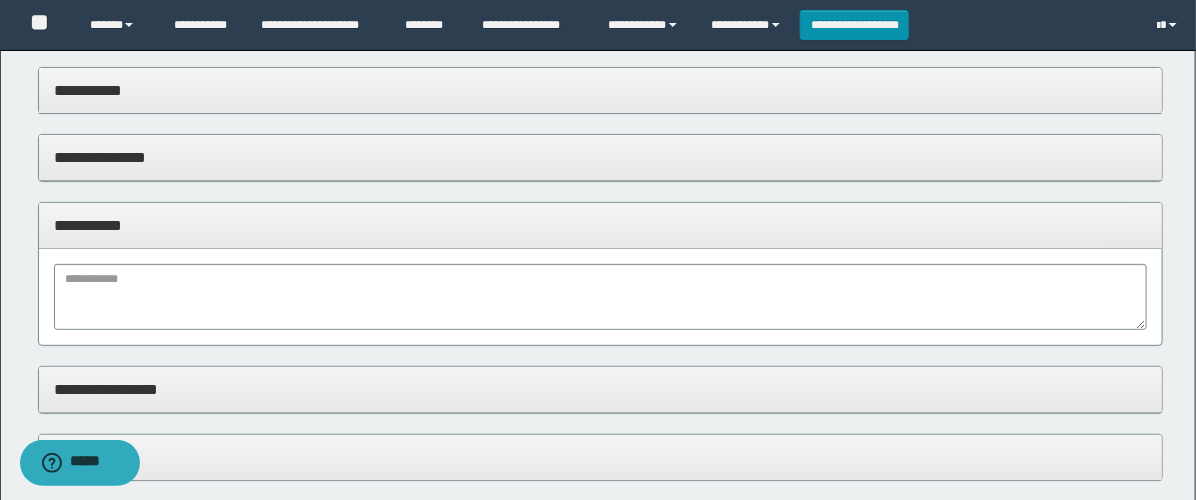 scroll, scrollTop: 222, scrollLeft: 0, axis: vertical 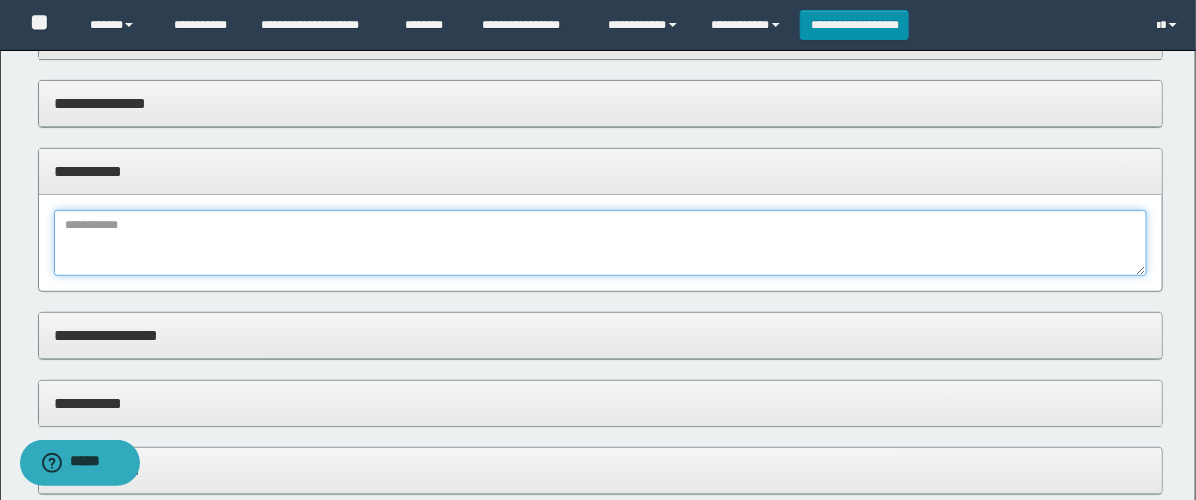 click at bounding box center (600, 243) 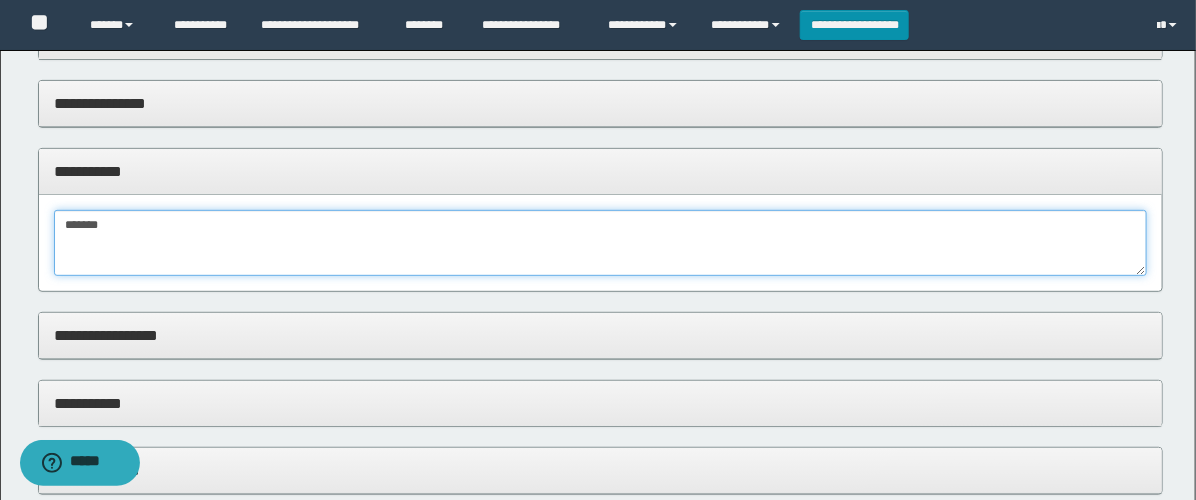 scroll, scrollTop: 111, scrollLeft: 0, axis: vertical 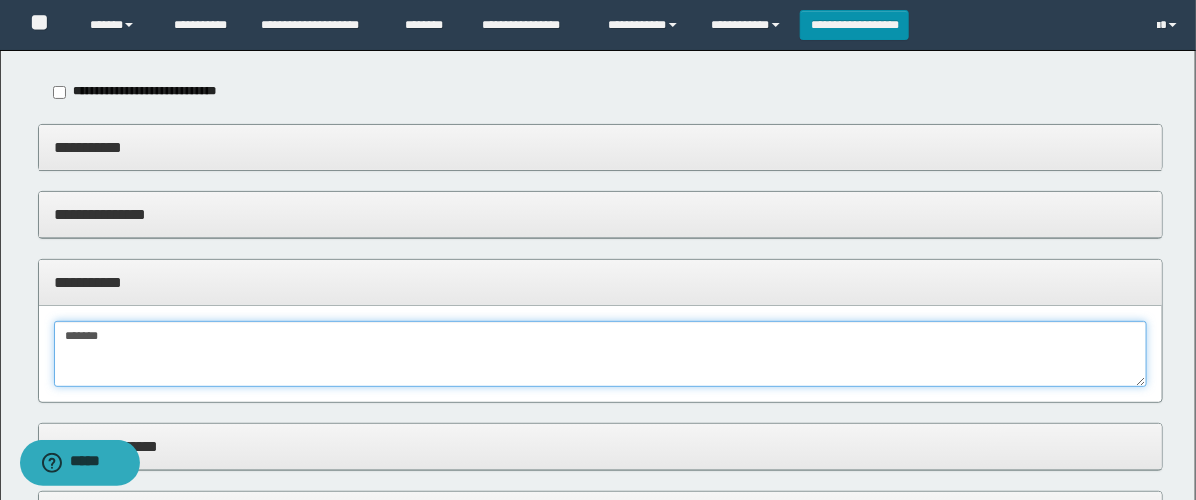 drag, startPoint x: 0, startPoint y: 287, endPoint x: 0, endPoint y: 234, distance: 53 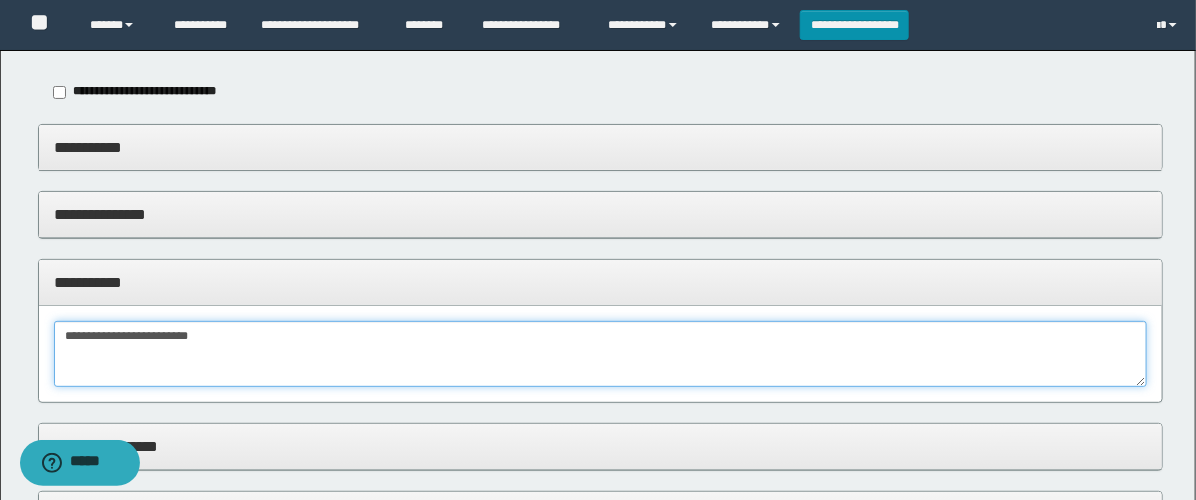 type on "**********" 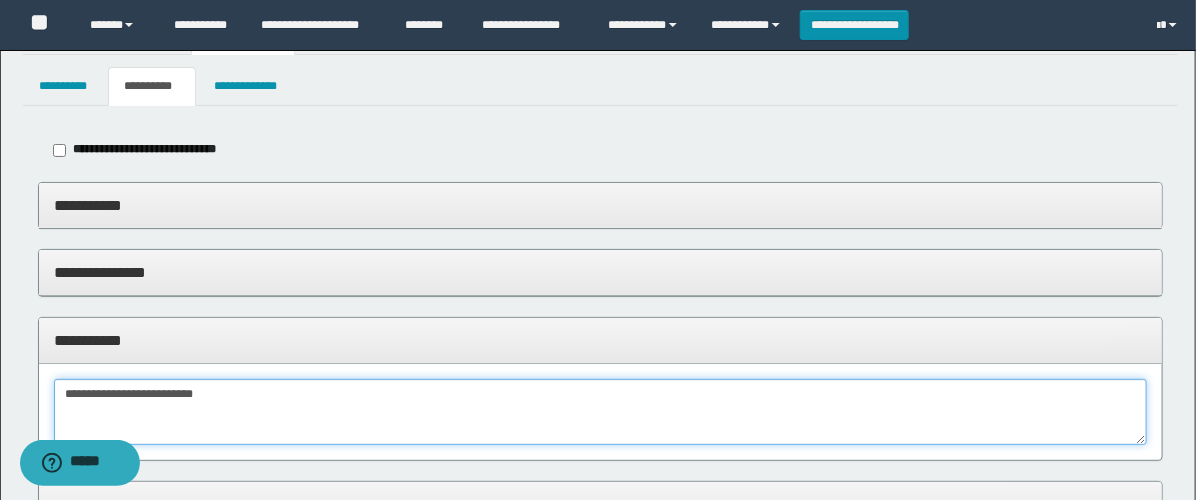 scroll, scrollTop: 0, scrollLeft: 0, axis: both 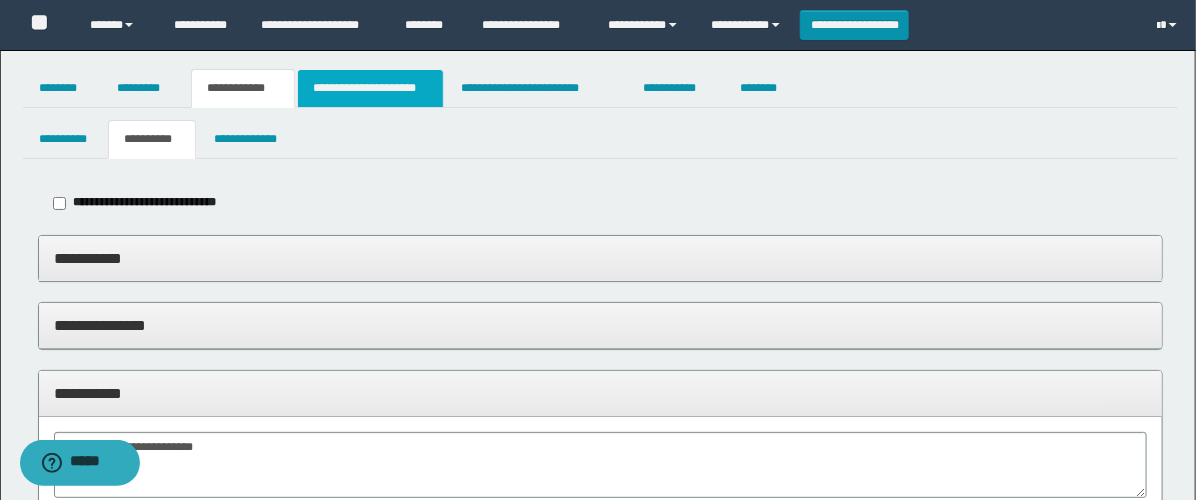 click on "**********" at bounding box center (370, 88) 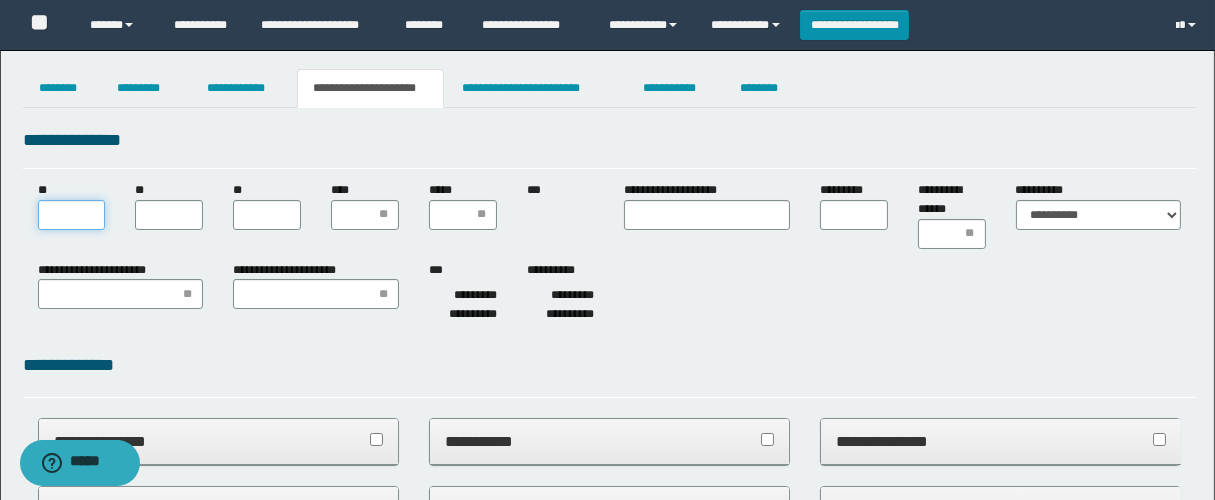 click on "**" at bounding box center [72, 215] 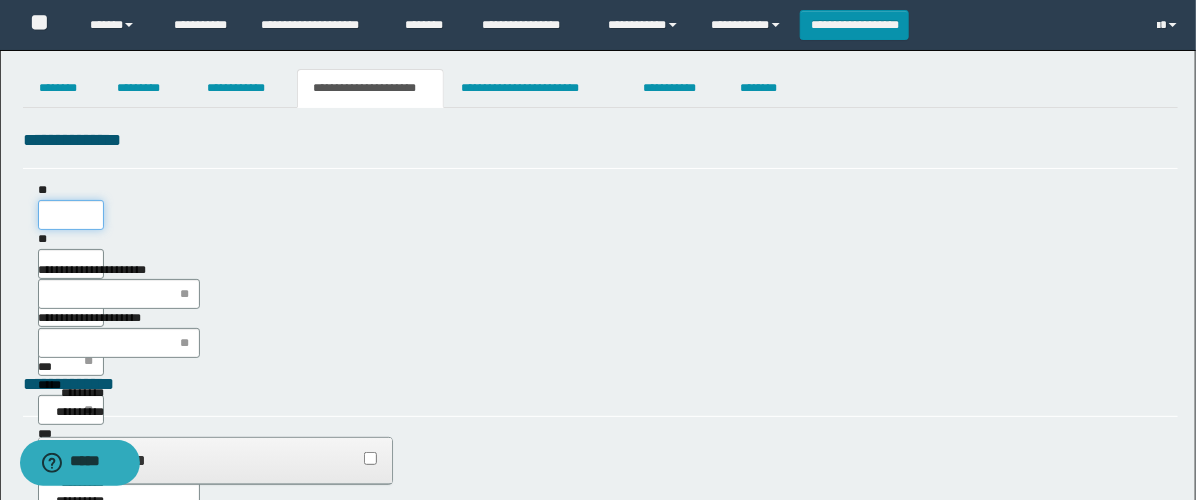scroll, scrollTop: 0, scrollLeft: 0, axis: both 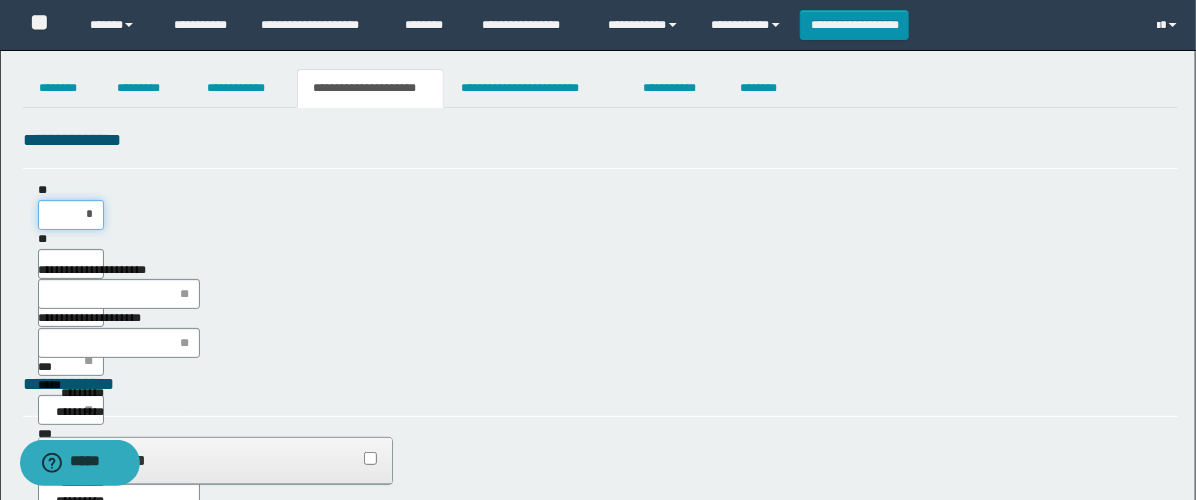 type on "**" 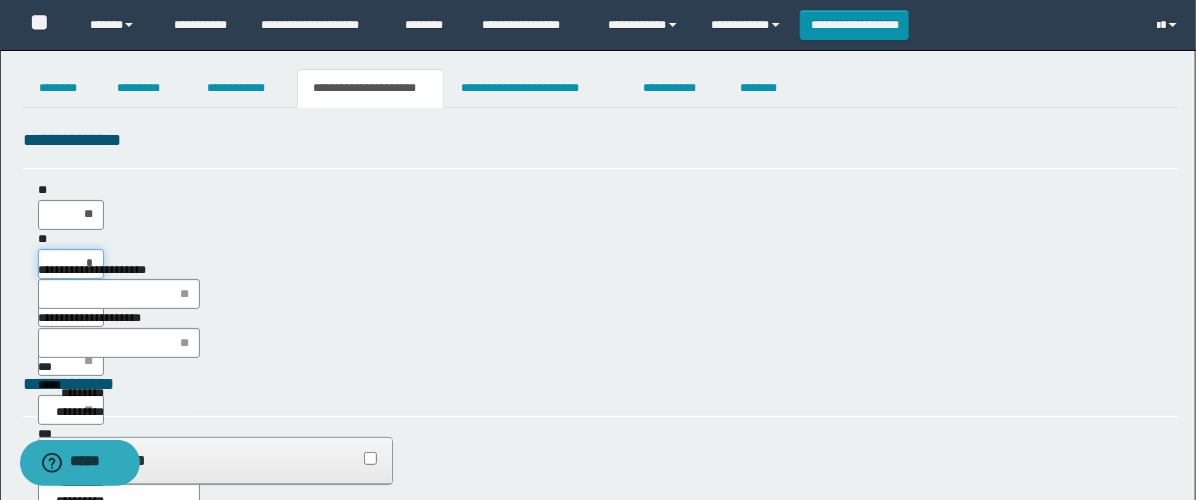 type on "**" 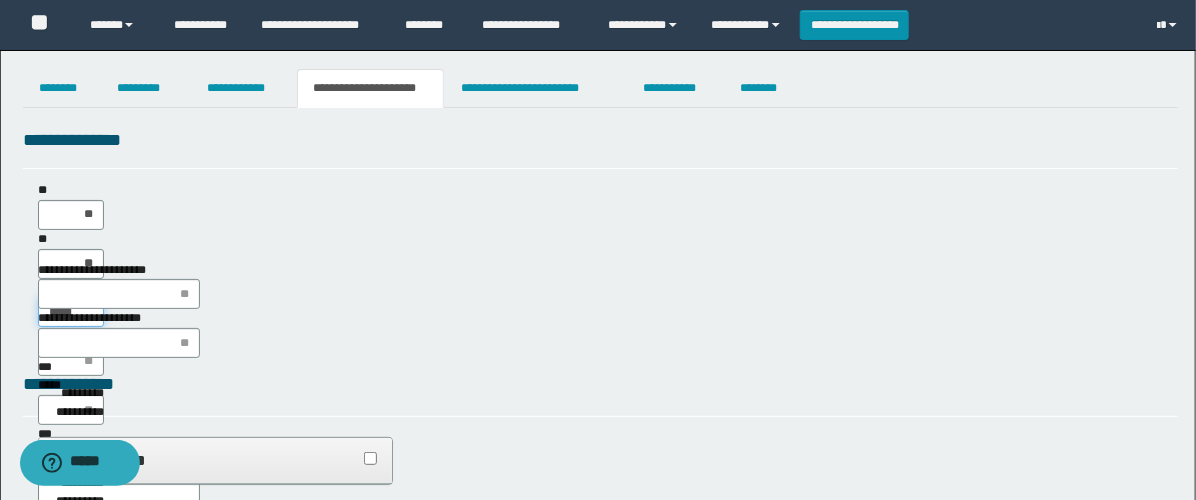 type on "******" 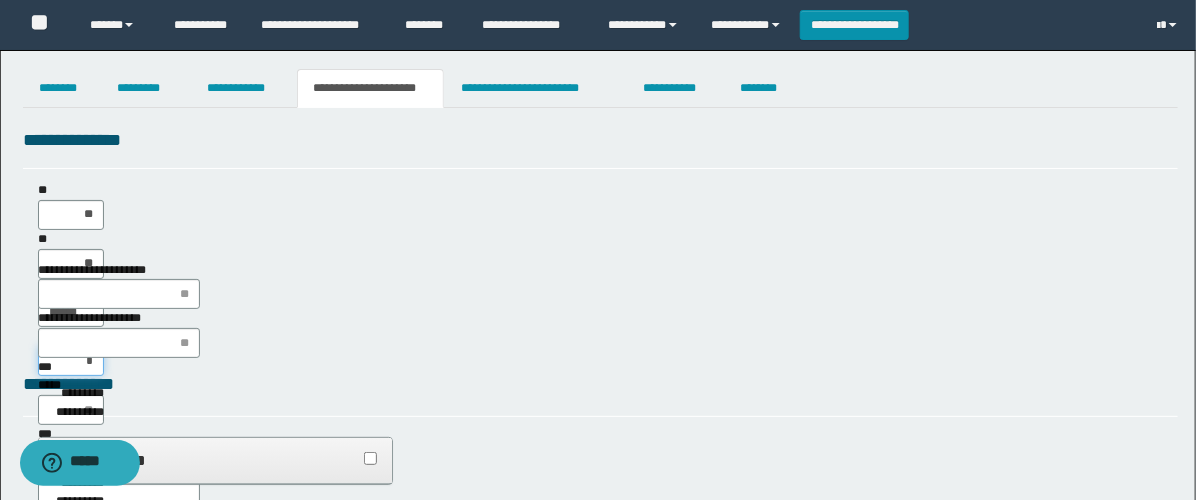 type on "**" 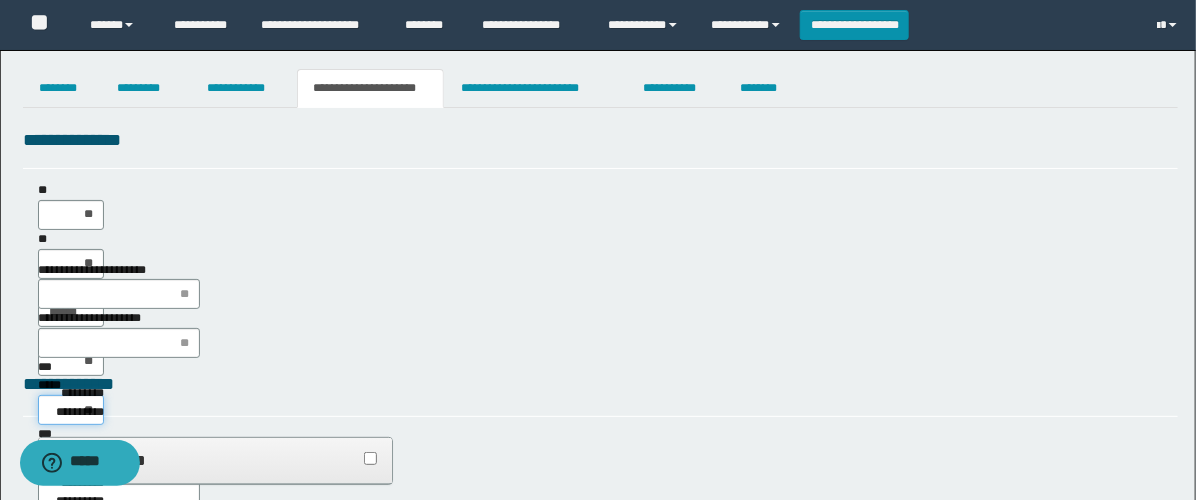 type on "***" 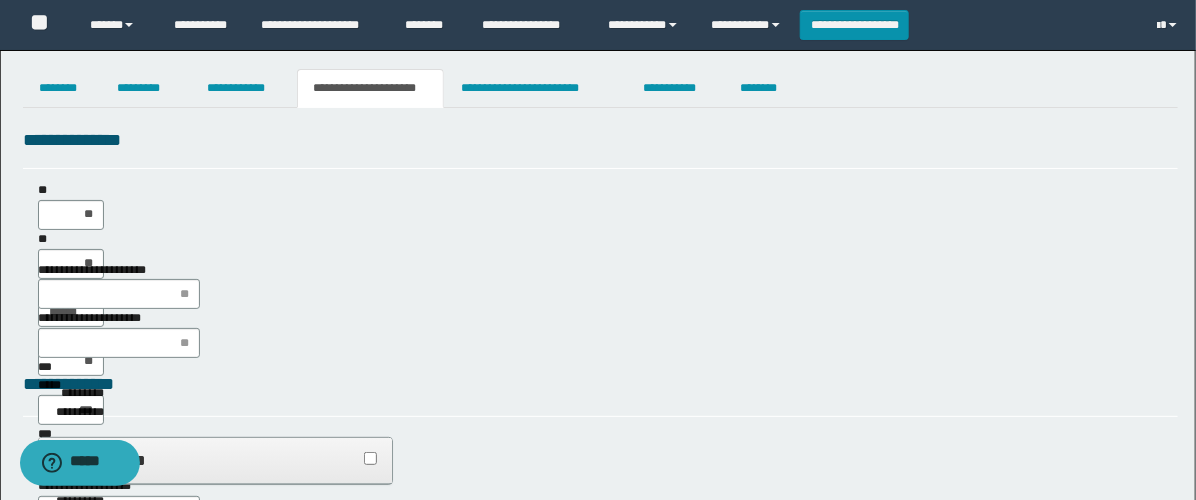 type on "**" 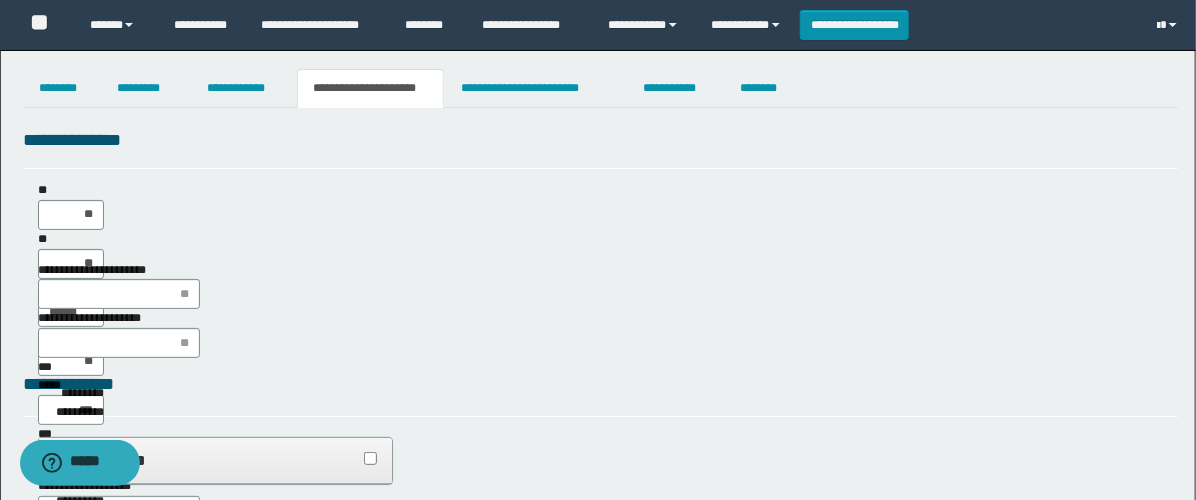 type on "**" 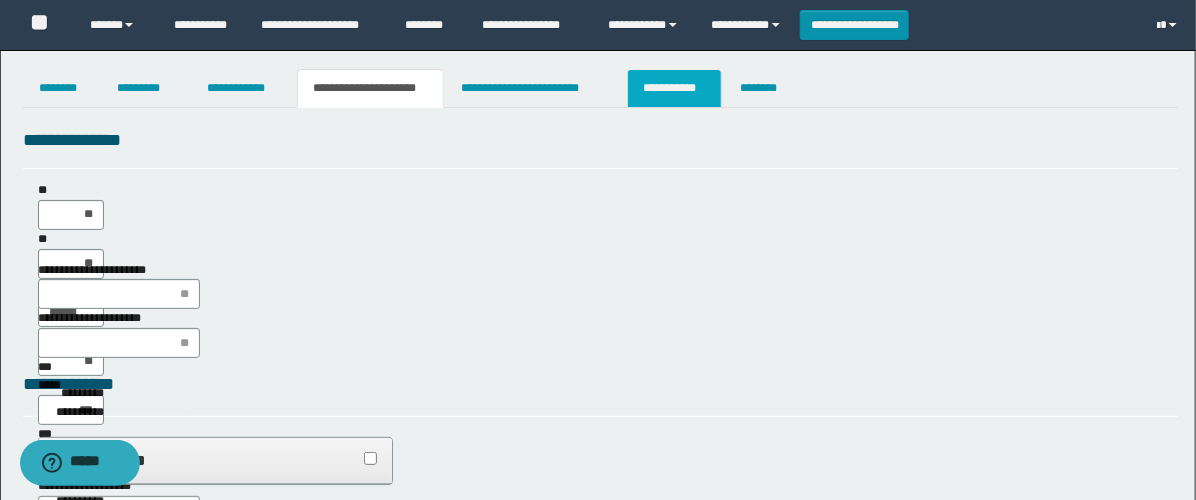 click on "**********" at bounding box center (674, 88) 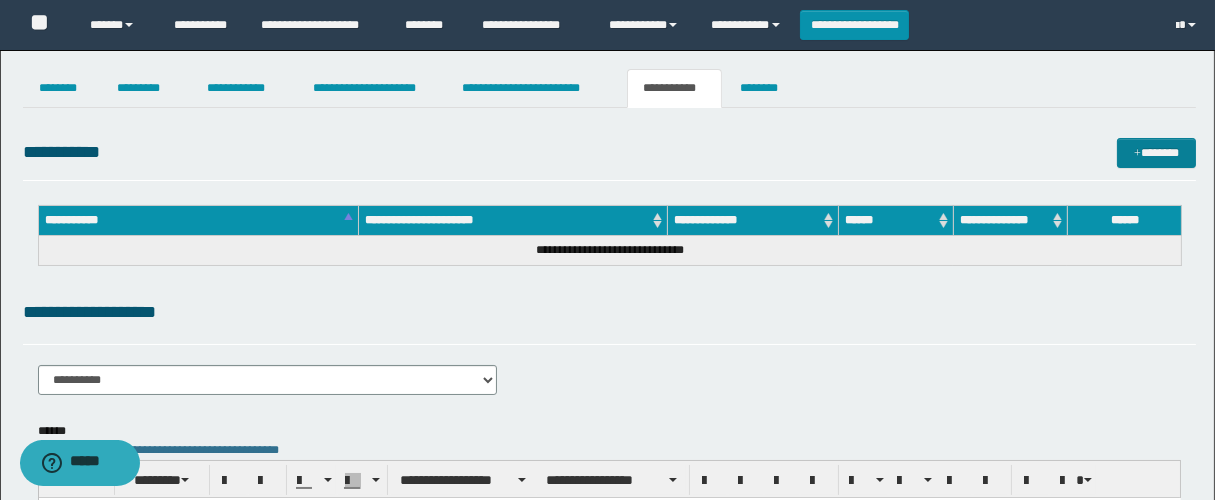 scroll, scrollTop: 0, scrollLeft: 0, axis: both 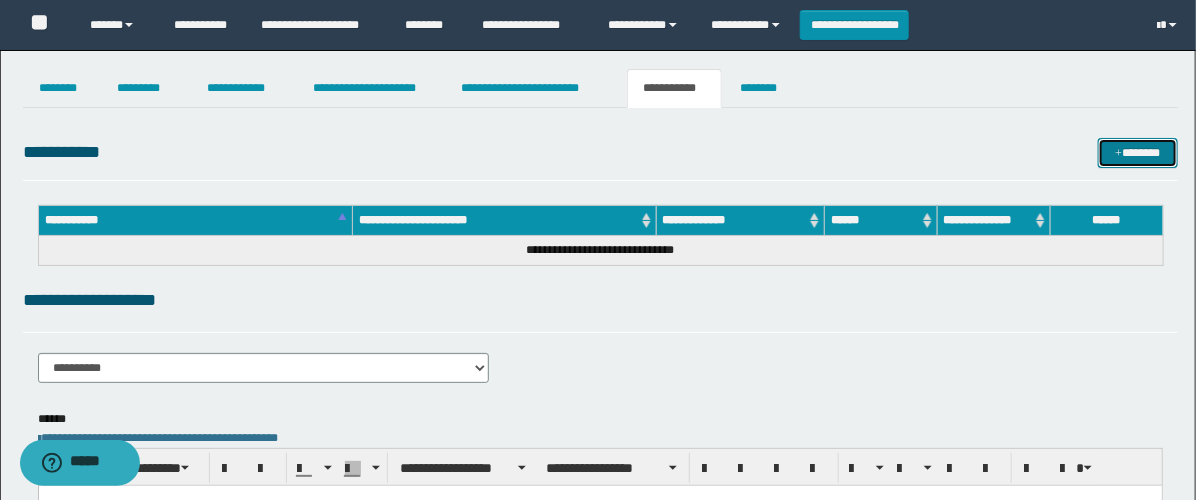 click on "*******" at bounding box center [1138, 153] 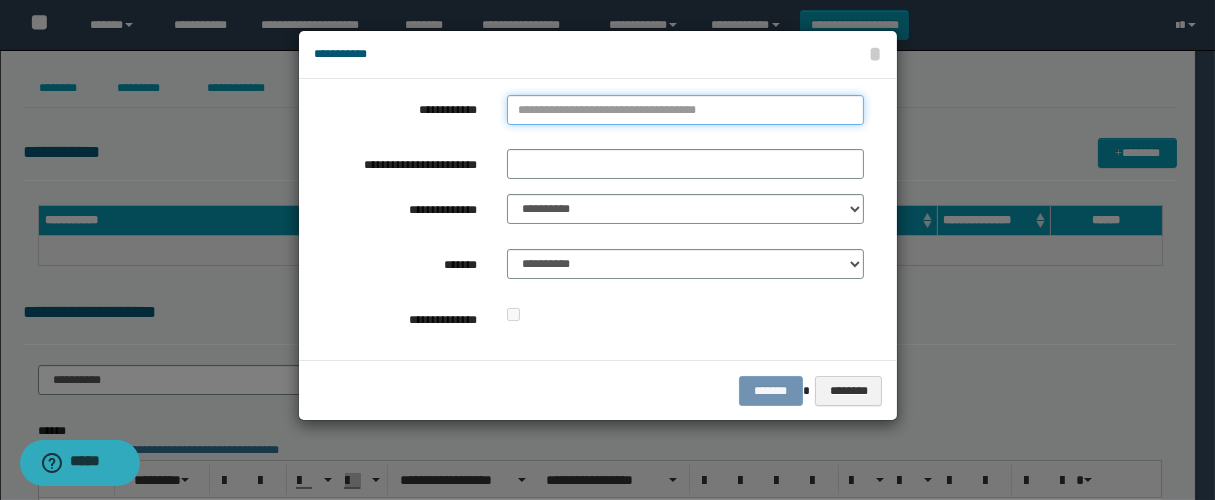 click on "**********" at bounding box center (685, 110) 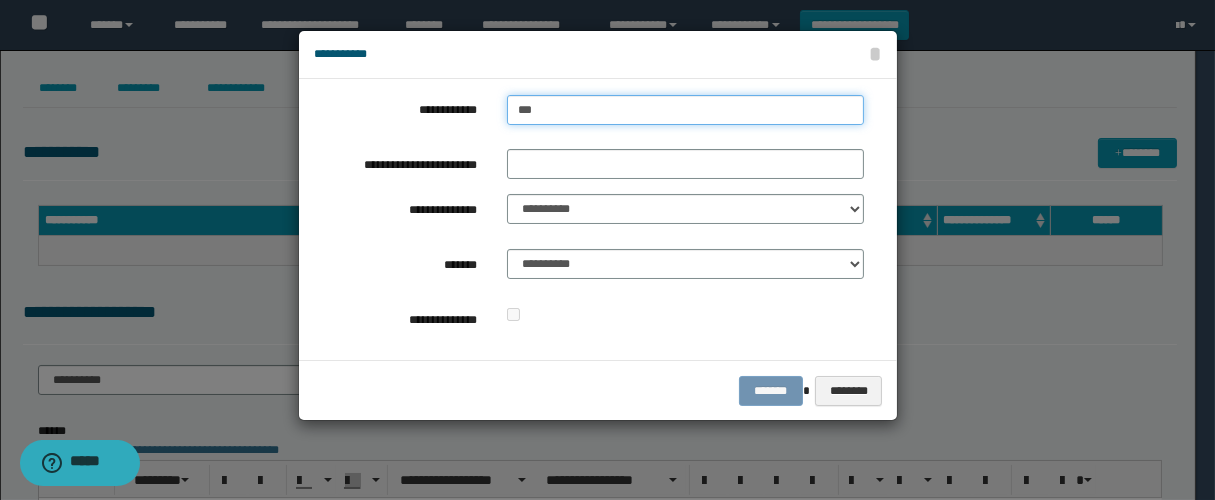 type on "****" 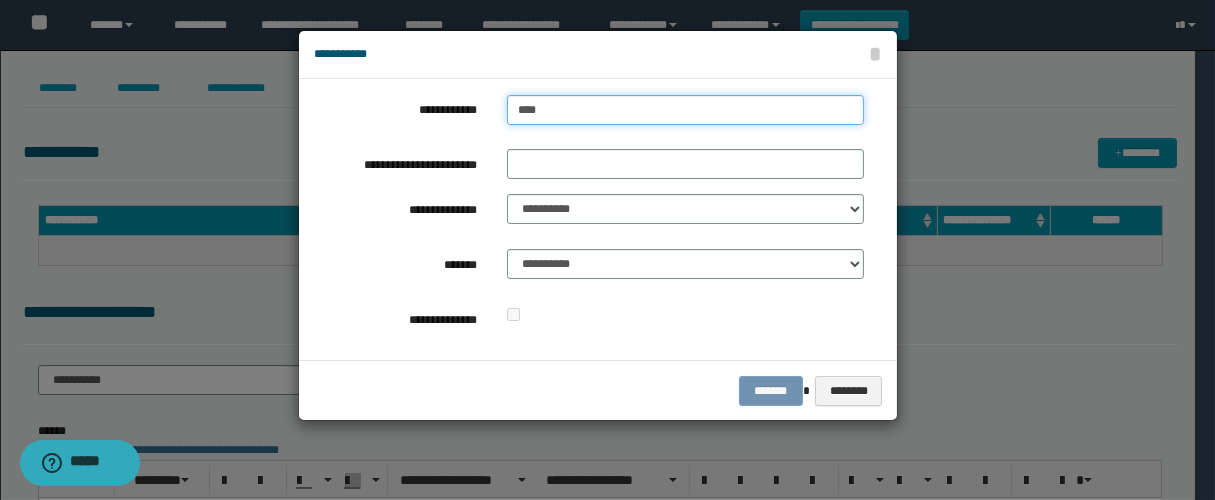 type on "****" 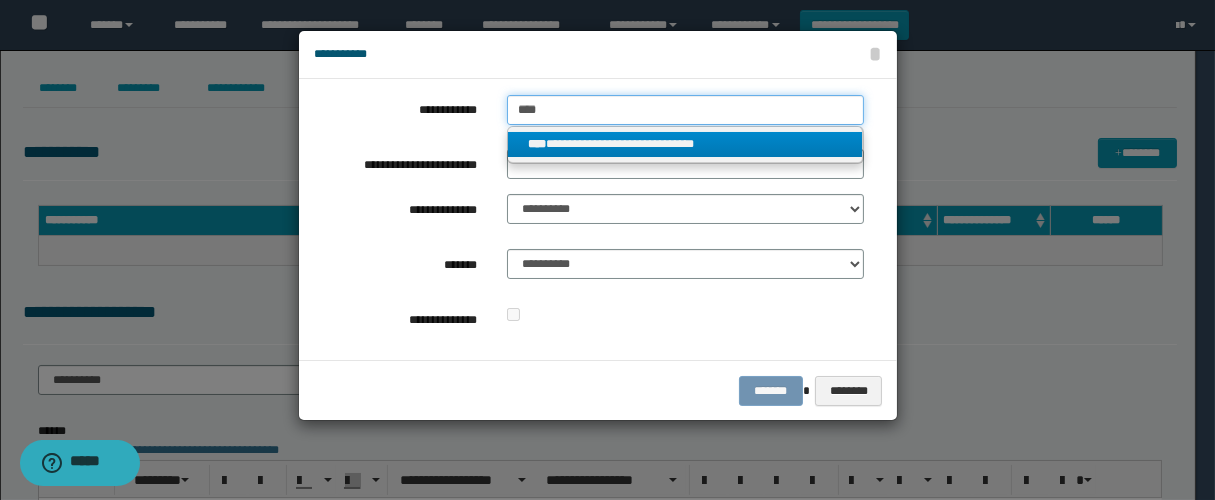 type on "****" 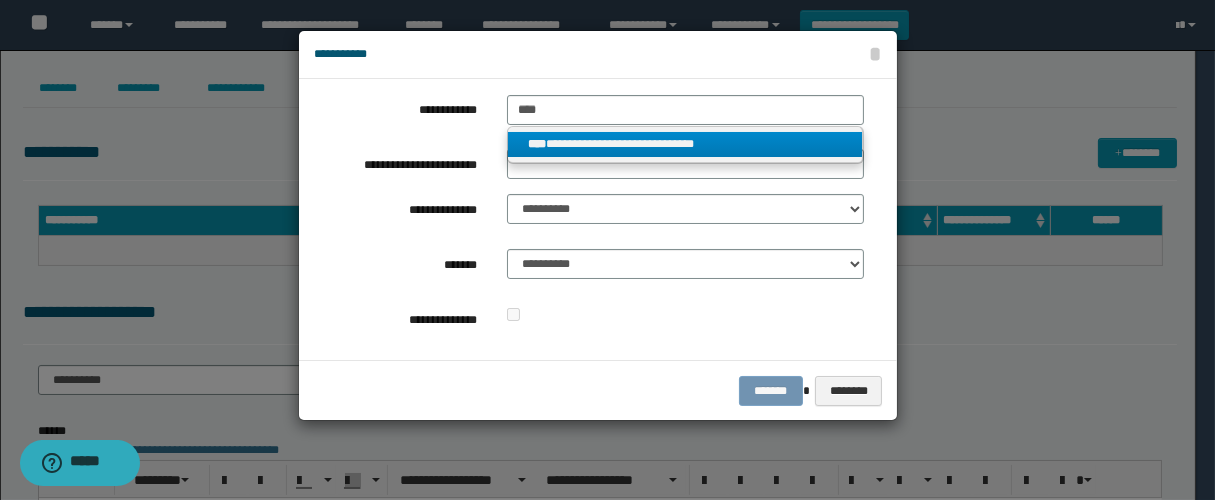 click on "**********" at bounding box center [685, 144] 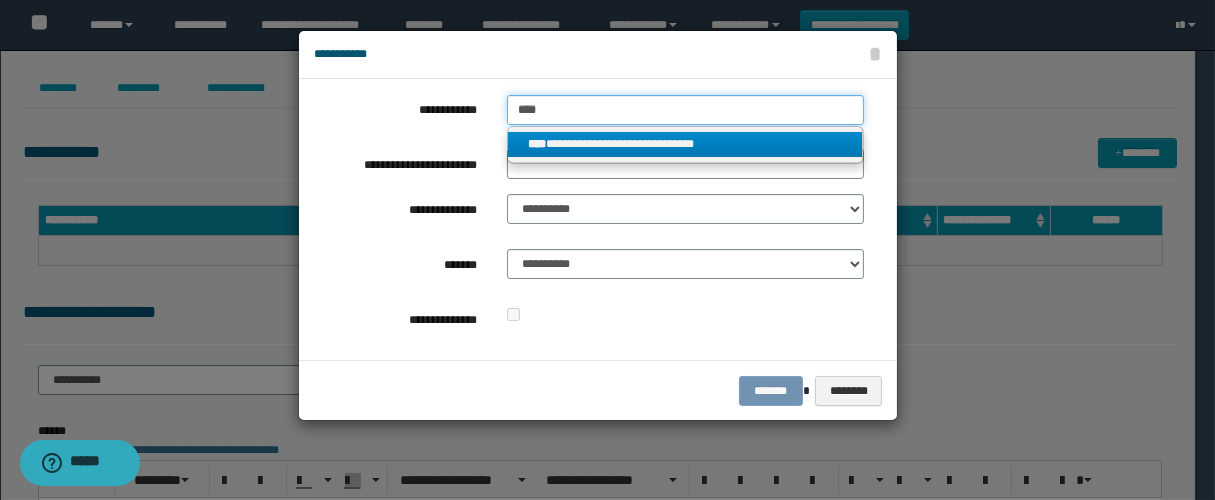 type 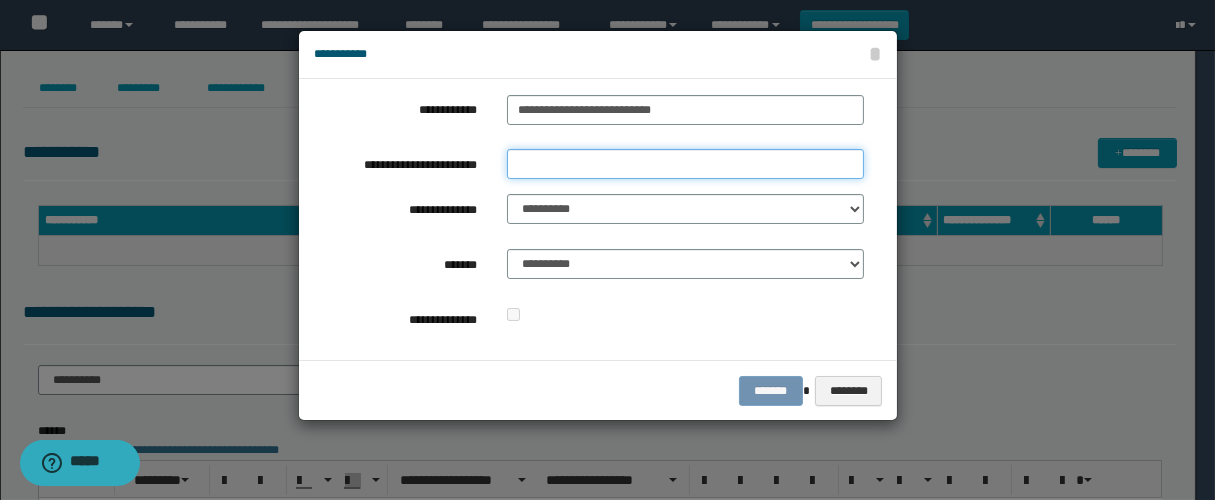 click on "**********" at bounding box center [685, 164] 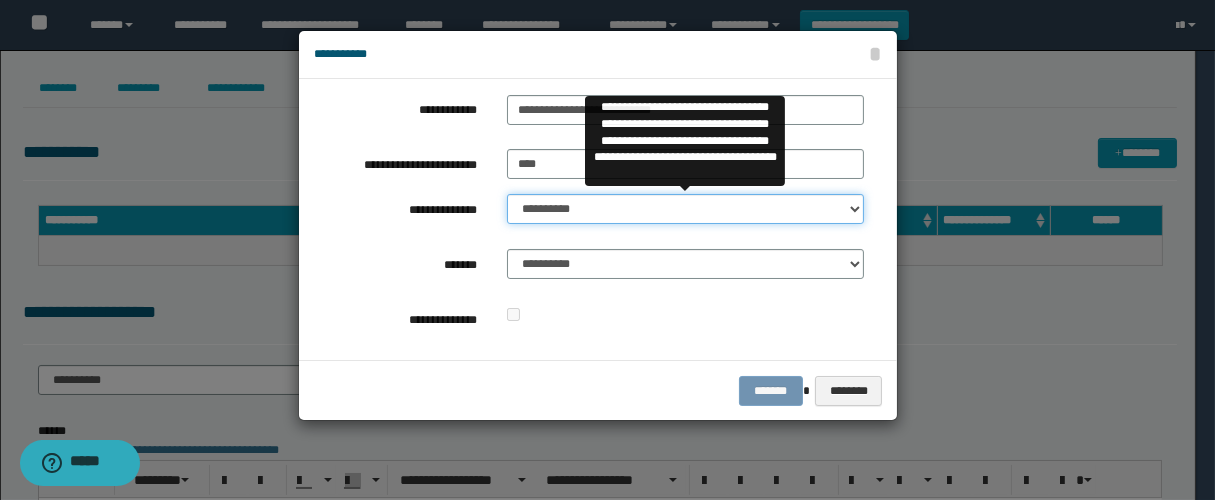 click on "**********" at bounding box center (685, 209) 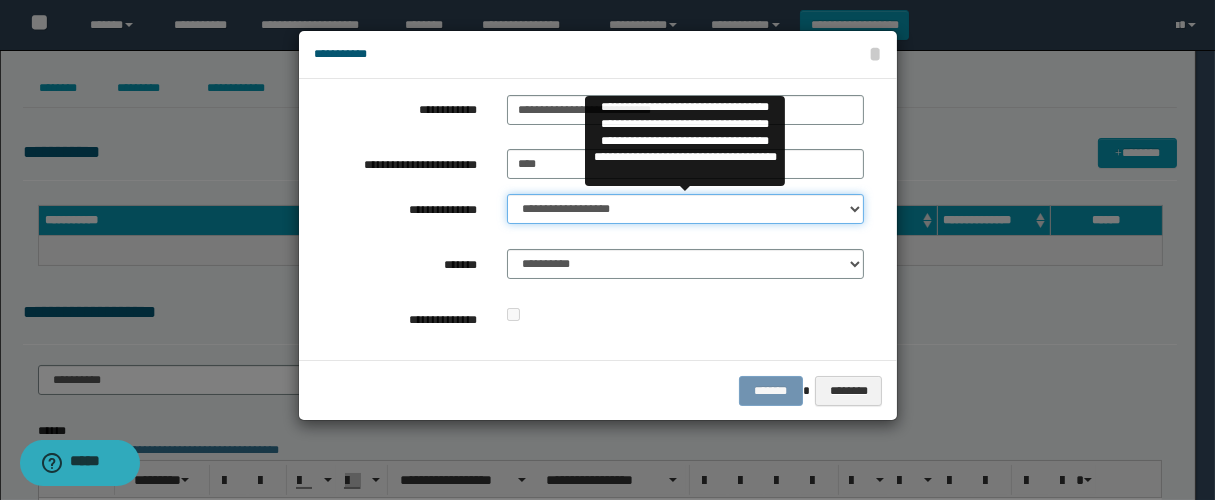 click on "**********" at bounding box center (685, 209) 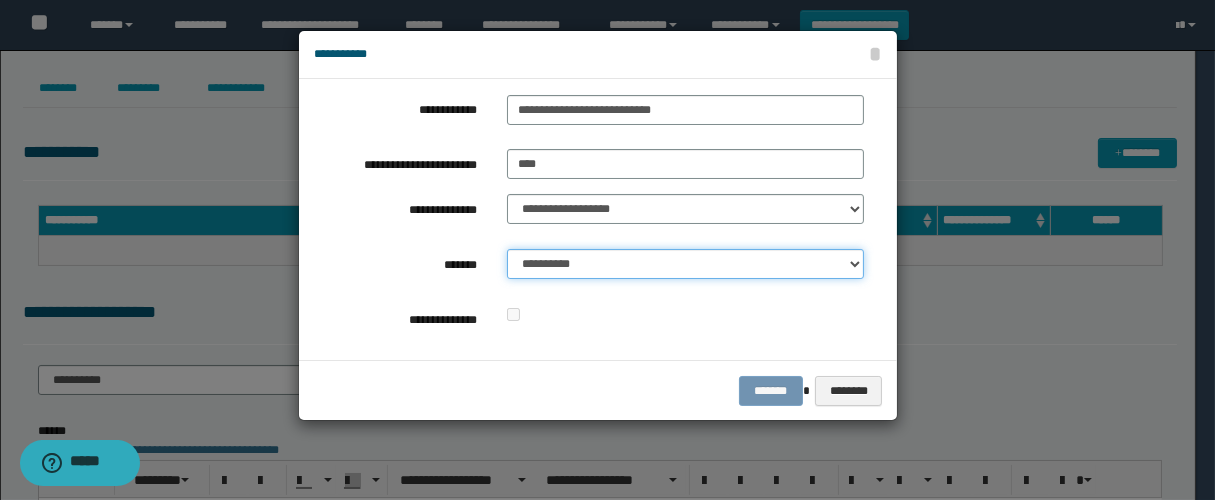 drag, startPoint x: 575, startPoint y: 272, endPoint x: 589, endPoint y: 276, distance: 14.56022 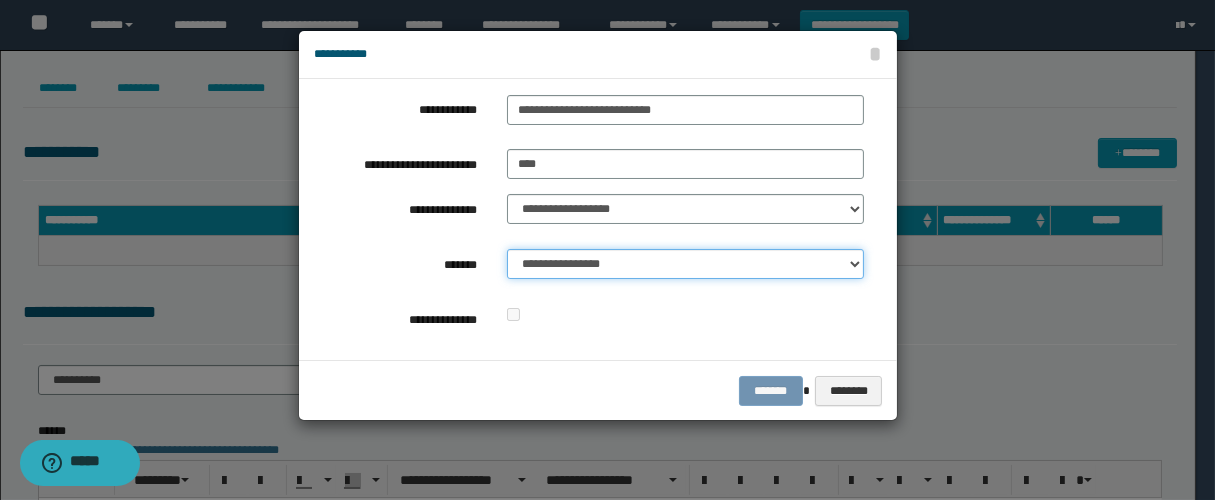 click on "**********" at bounding box center (685, 264) 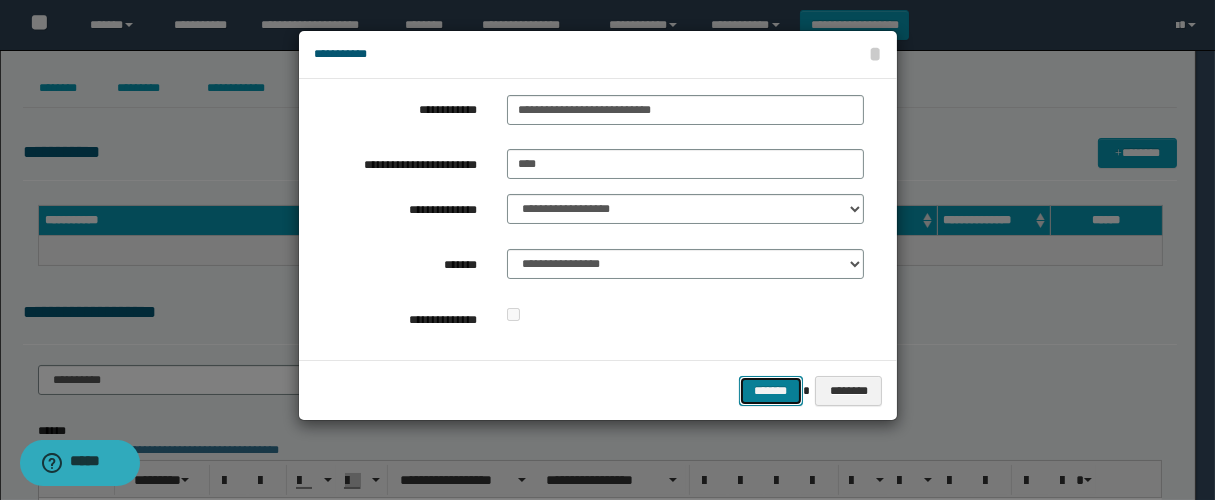 click on "*******" at bounding box center (771, 391) 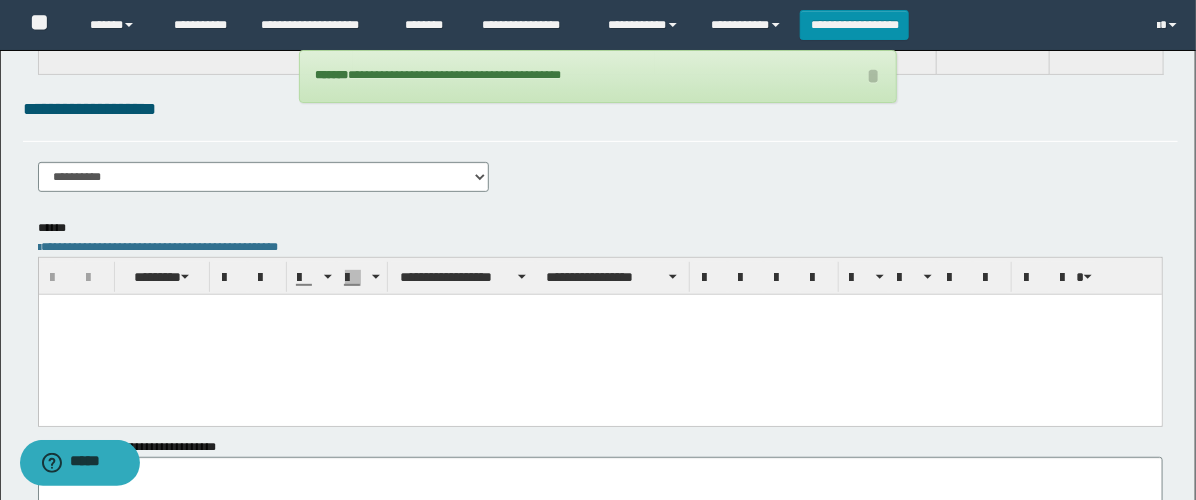 scroll, scrollTop: 333, scrollLeft: 0, axis: vertical 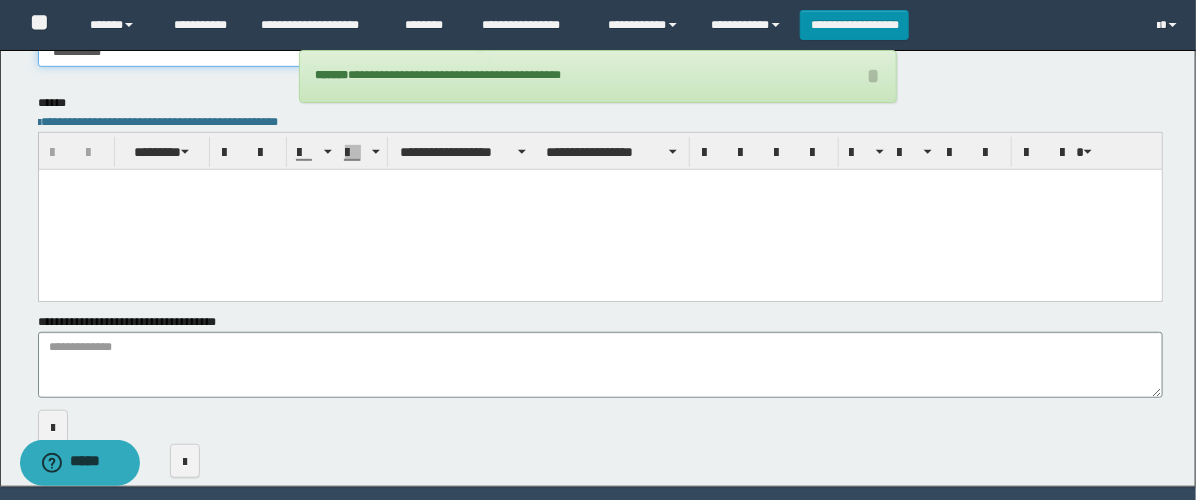 click on "**********" at bounding box center [263, 52] 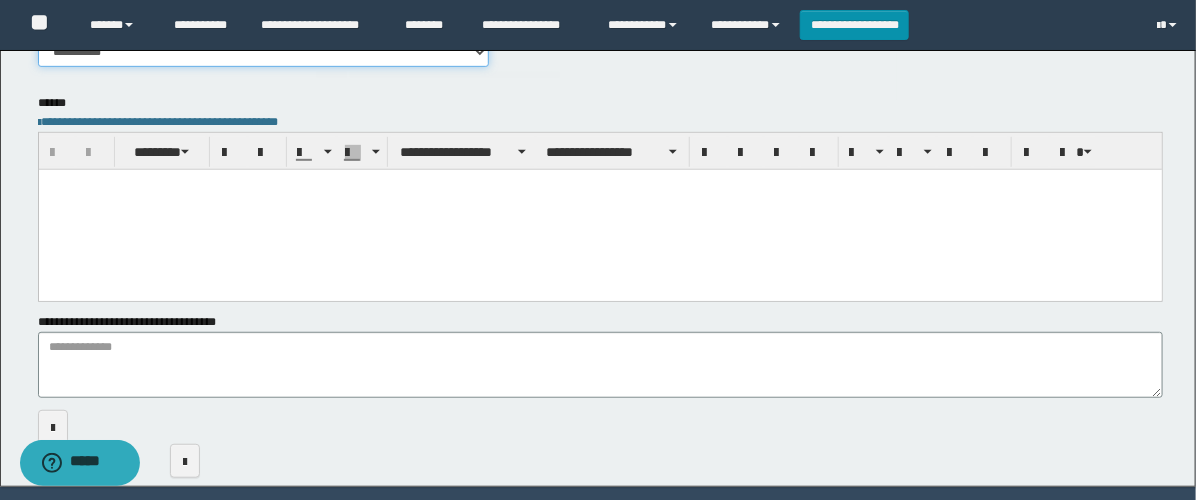 select on "****" 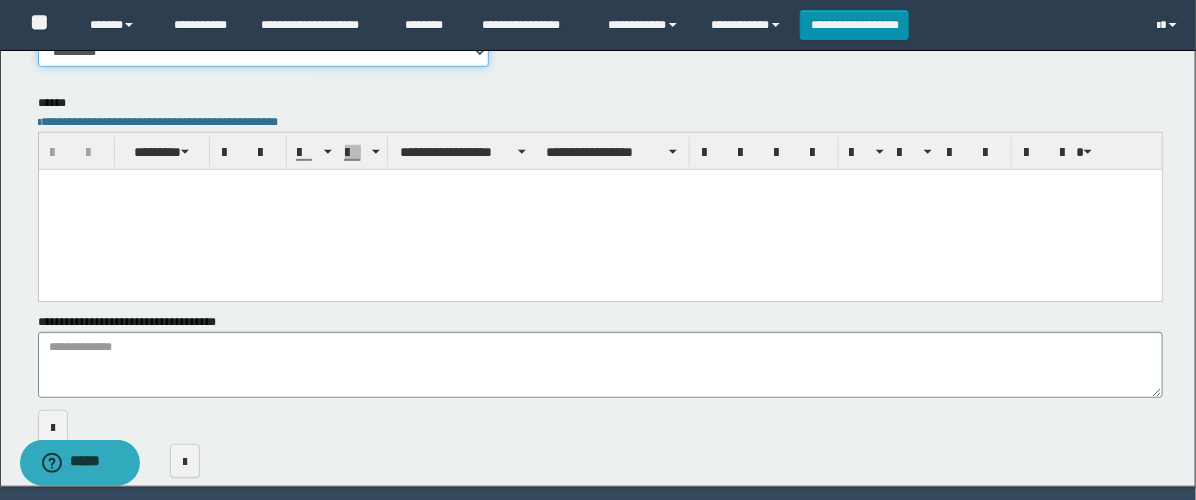 click on "**********" at bounding box center (263, 52) 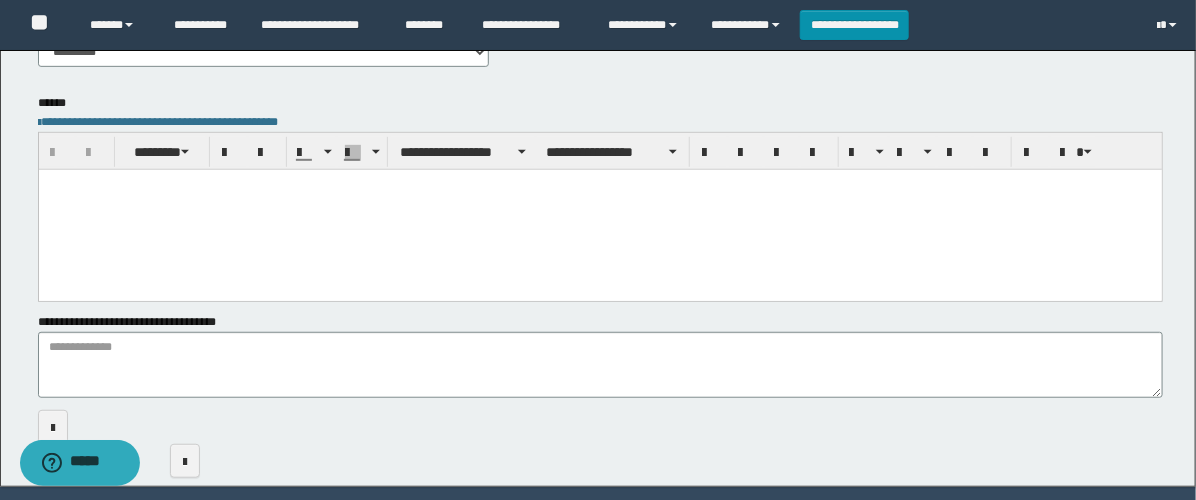 click at bounding box center (599, 209) 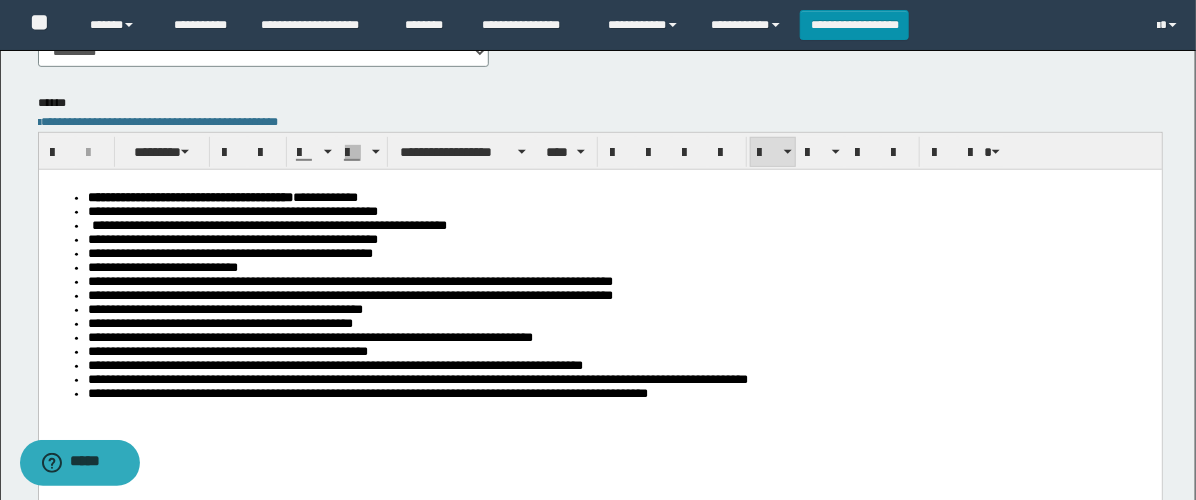 scroll, scrollTop: 0, scrollLeft: 0, axis: both 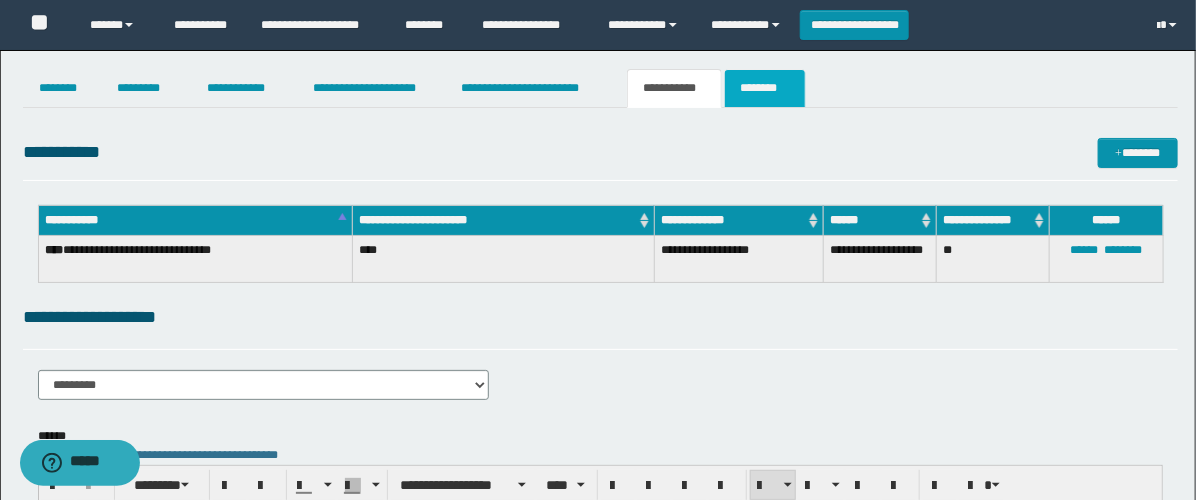 click on "********" at bounding box center (765, 88) 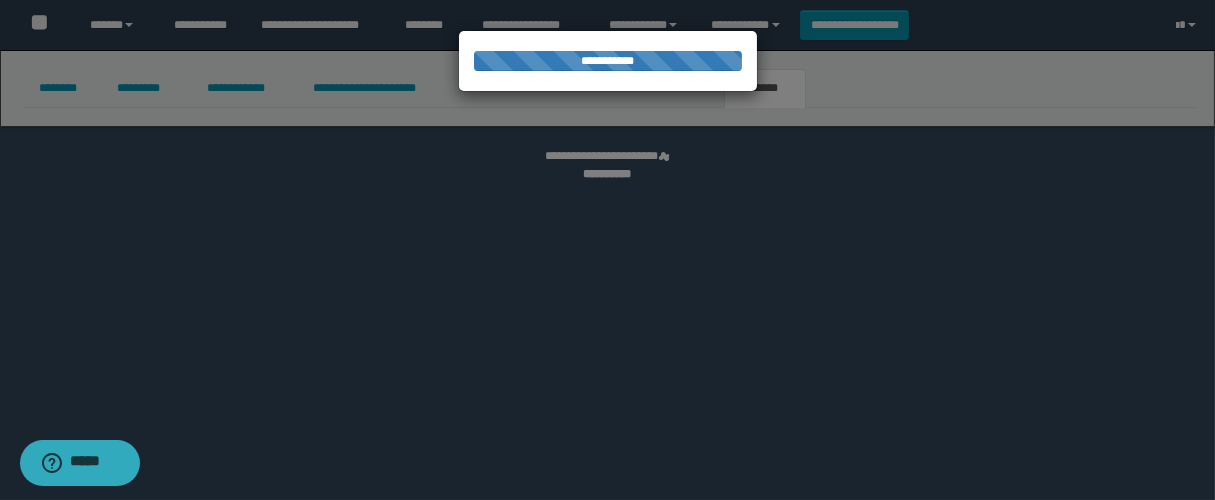 select 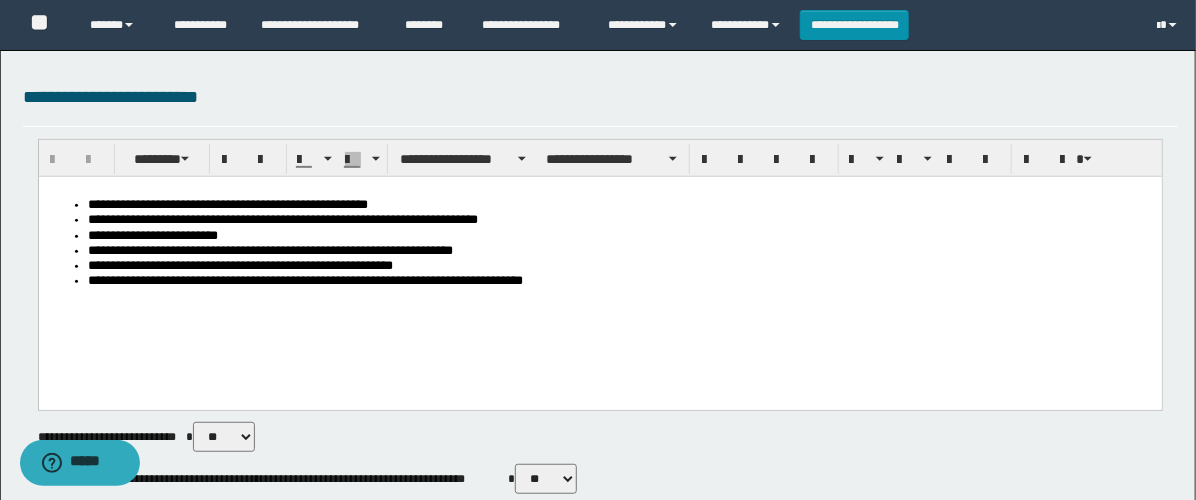 scroll, scrollTop: 0, scrollLeft: 0, axis: both 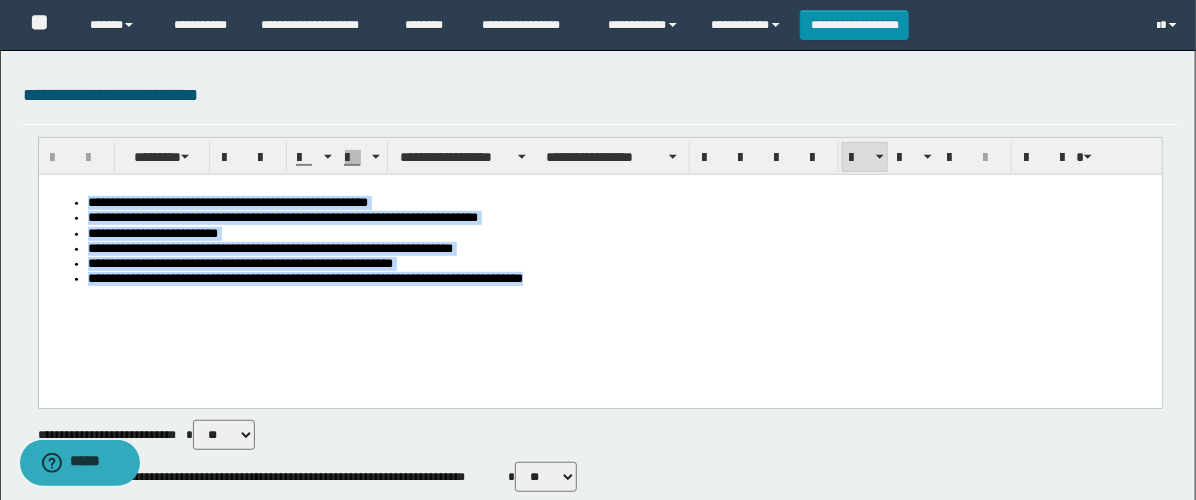 drag, startPoint x: 120, startPoint y: 309, endPoint x: -1, endPoint y: 169, distance: 185.04324 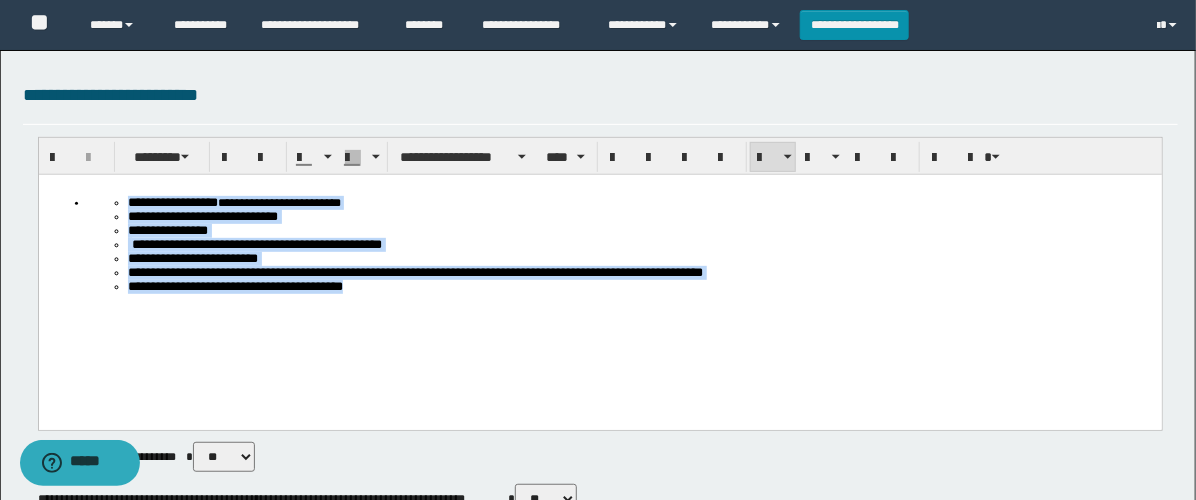 drag, startPoint x: 459, startPoint y: 324, endPoint x: -1, endPoint y: 59, distance: 530.87195 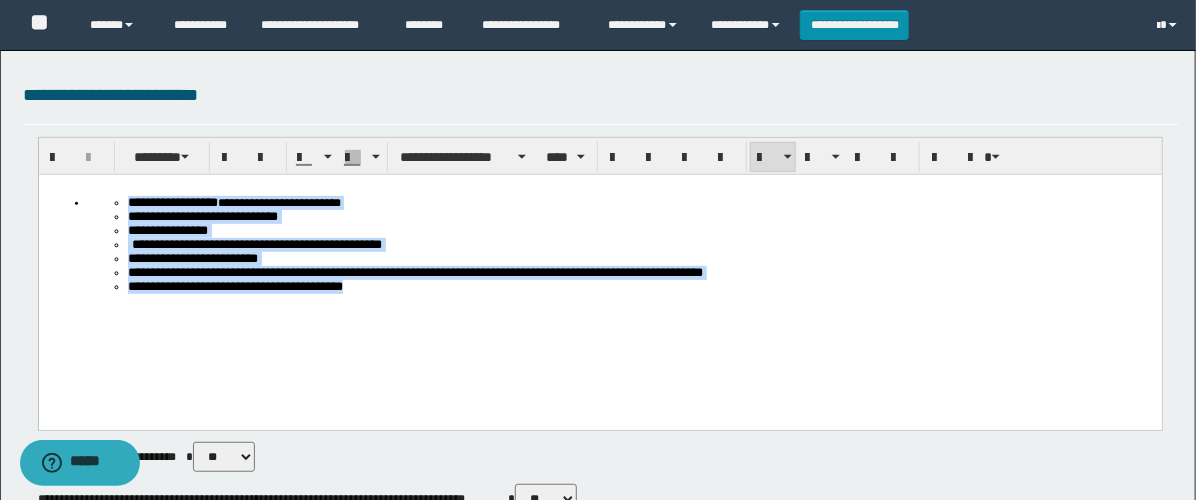 click on "**********" at bounding box center (599, 276) 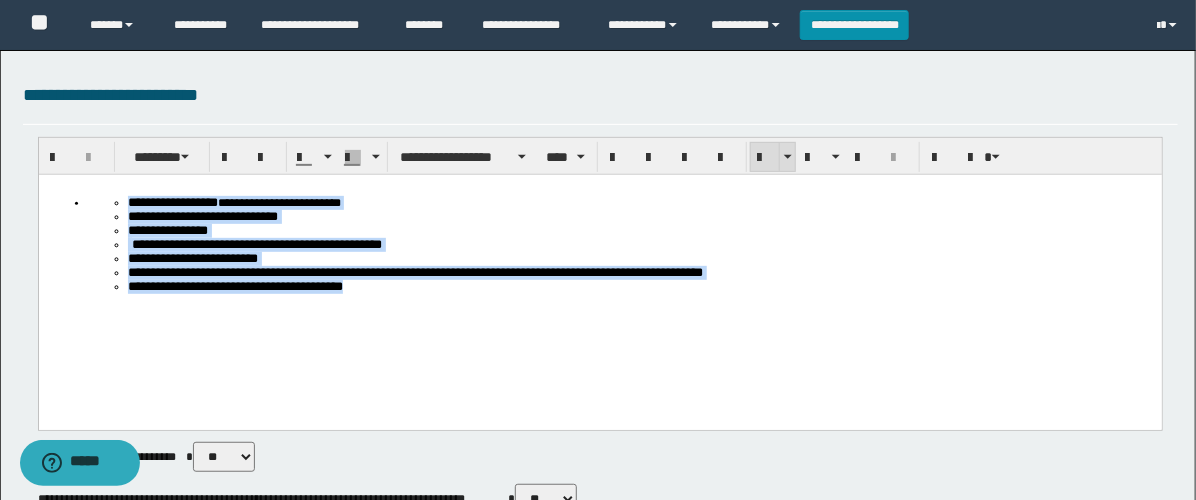 click at bounding box center (765, 157) 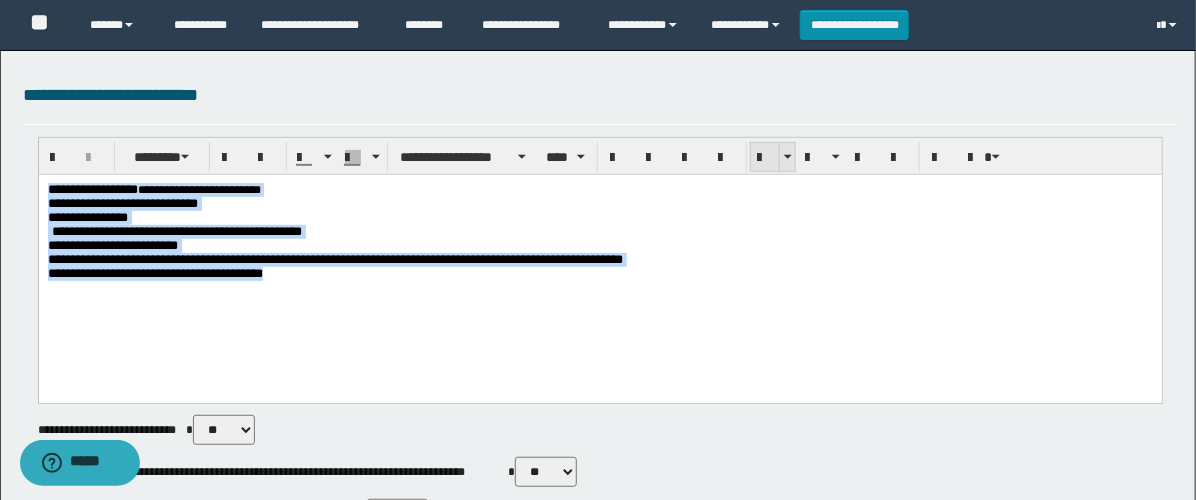 click at bounding box center (765, 157) 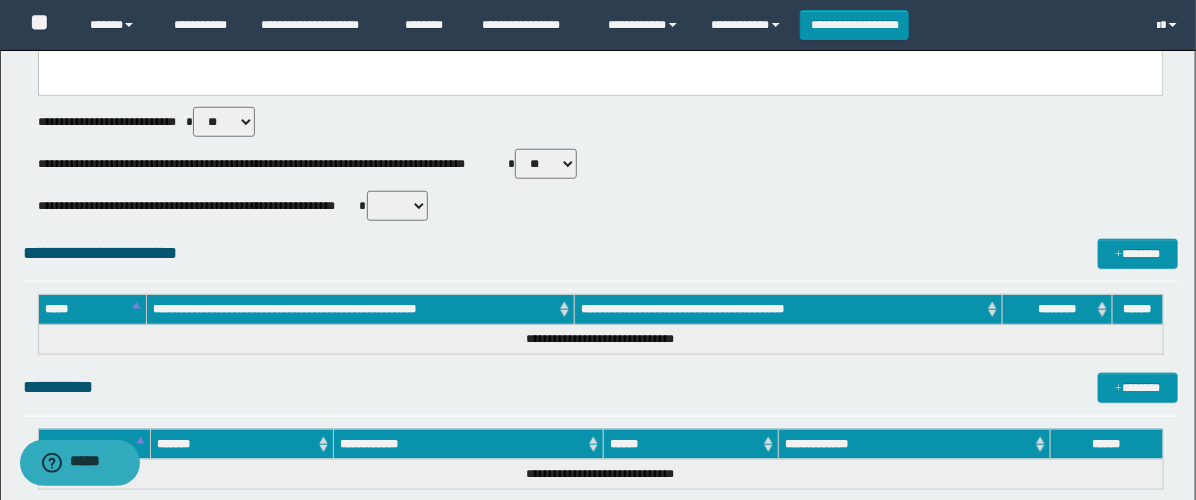 scroll, scrollTop: 666, scrollLeft: 0, axis: vertical 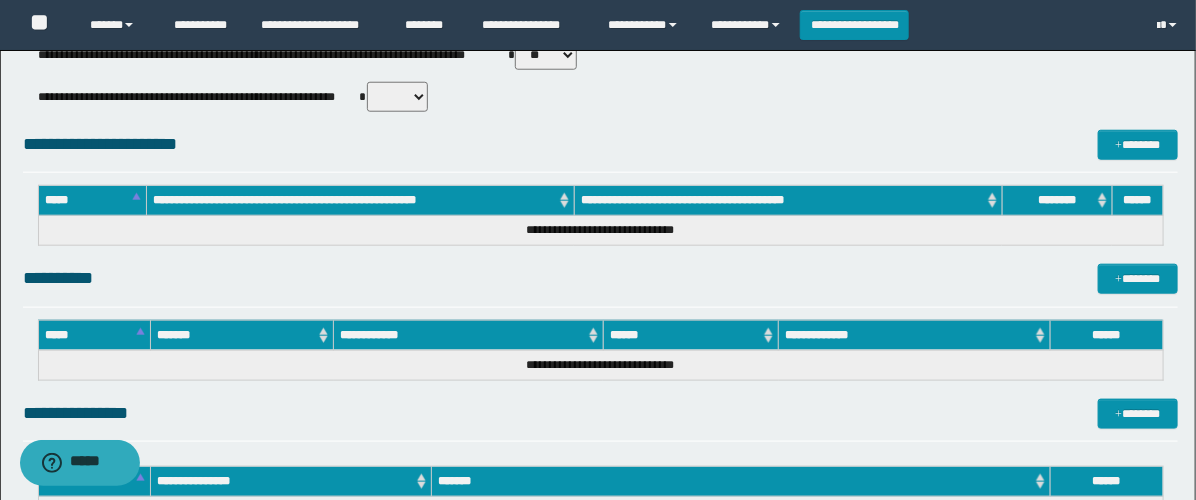 click on "**
**" at bounding box center [546, 55] 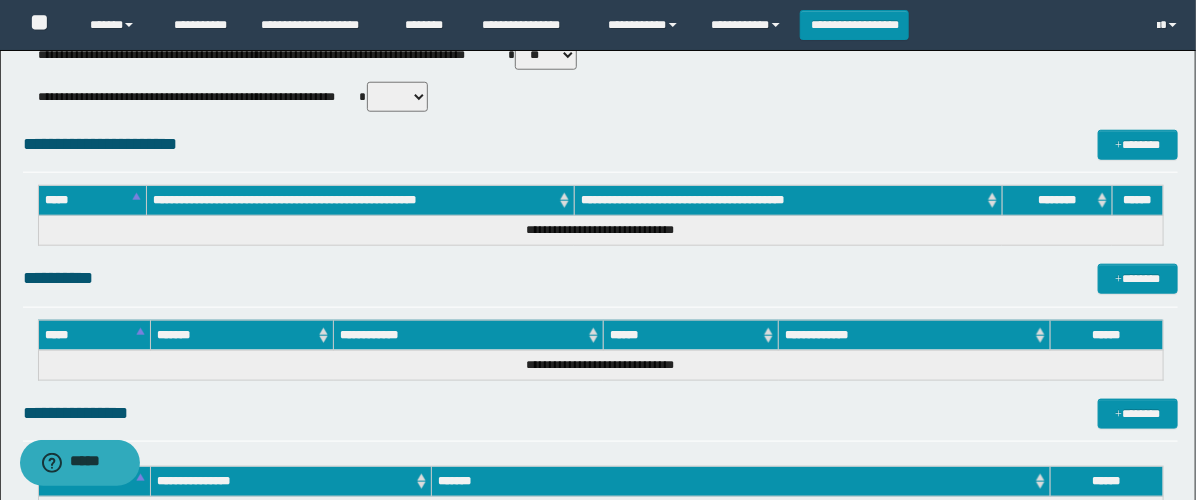 select on "****" 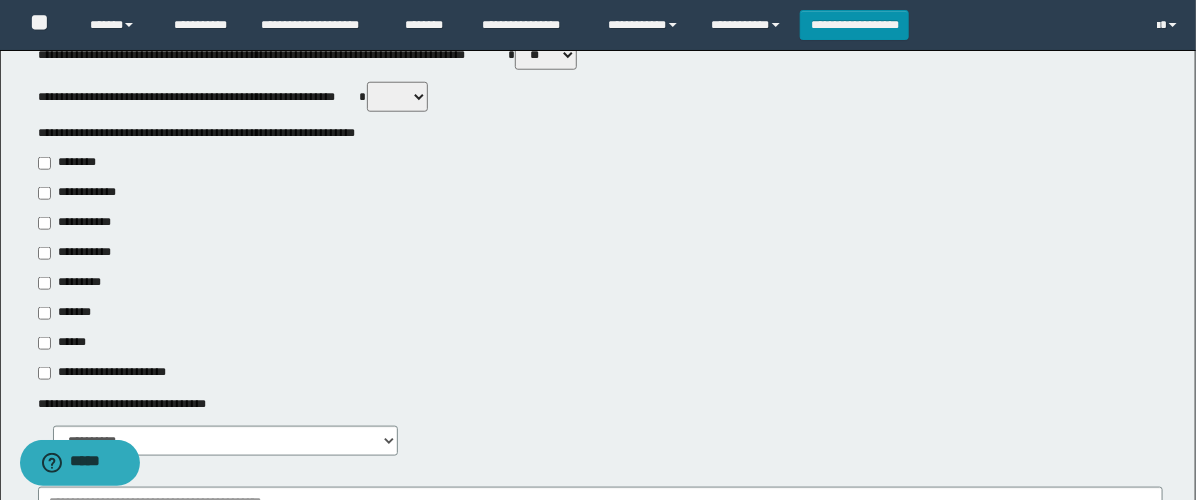 click on "**********" at bounding box center [76, 253] 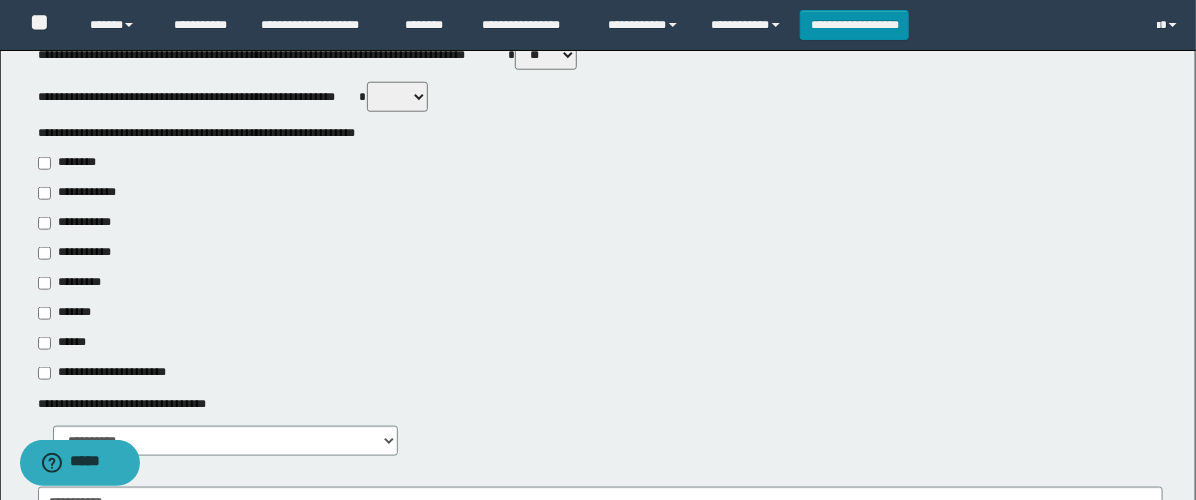 click on "**********" at bounding box center [81, 223] 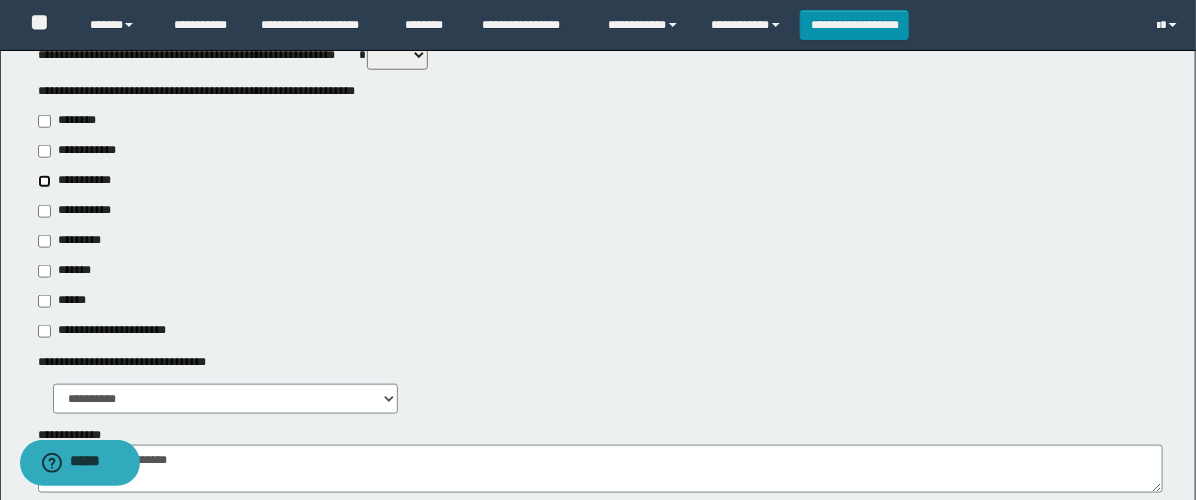scroll, scrollTop: 777, scrollLeft: 0, axis: vertical 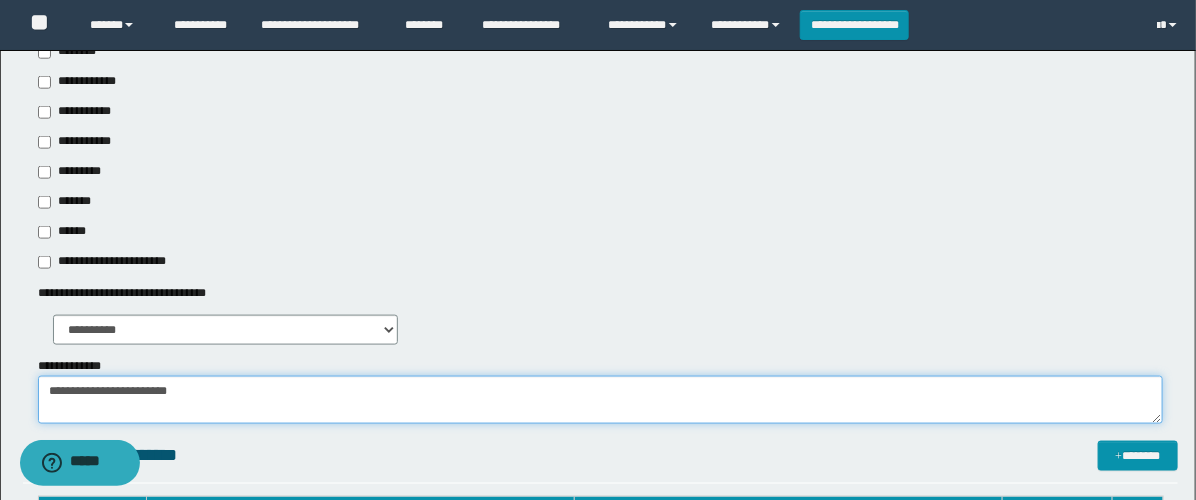 click on "**********" at bounding box center (600, 400) 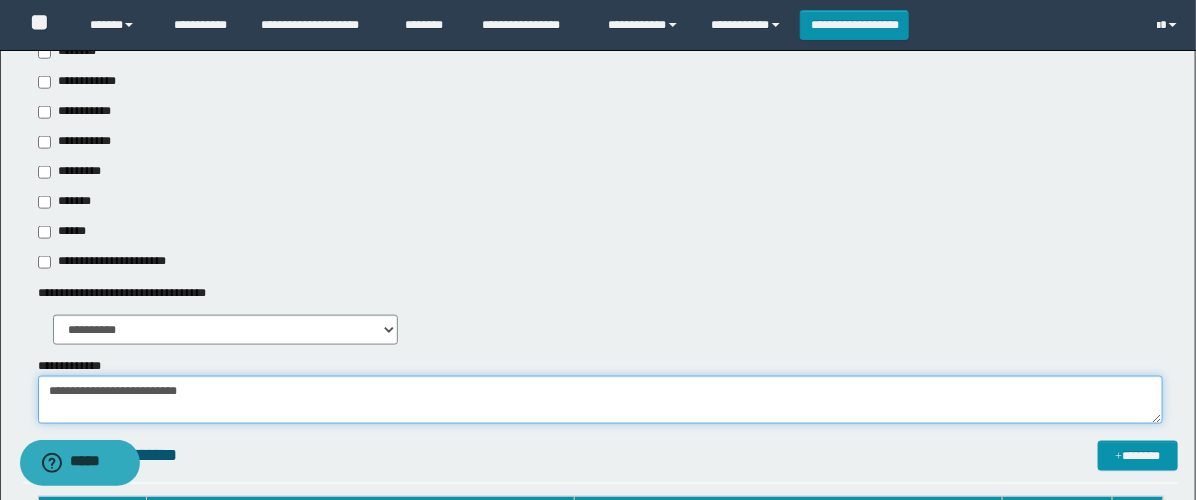 paste on "**********" 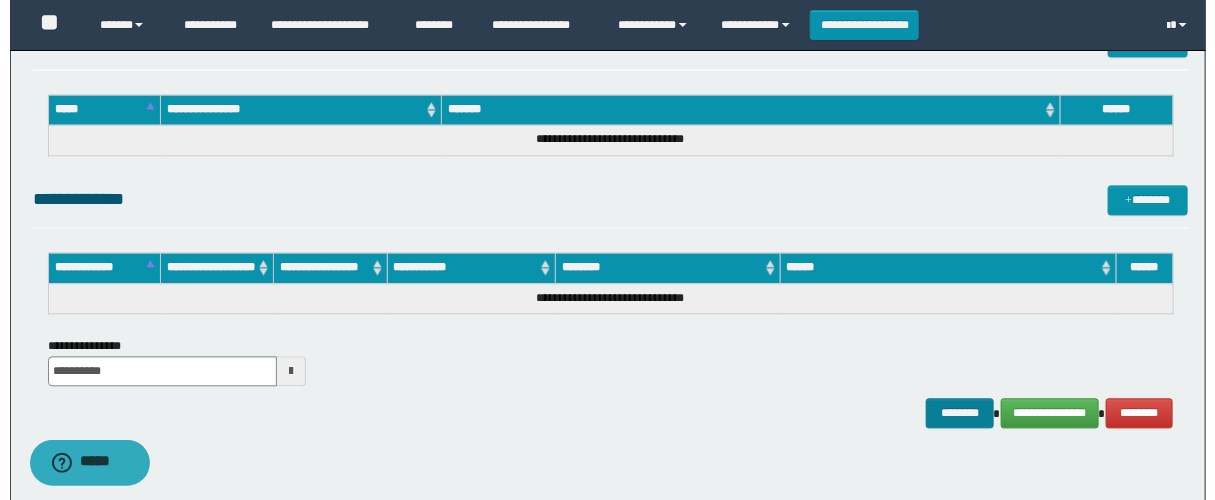 scroll, scrollTop: 1566, scrollLeft: 0, axis: vertical 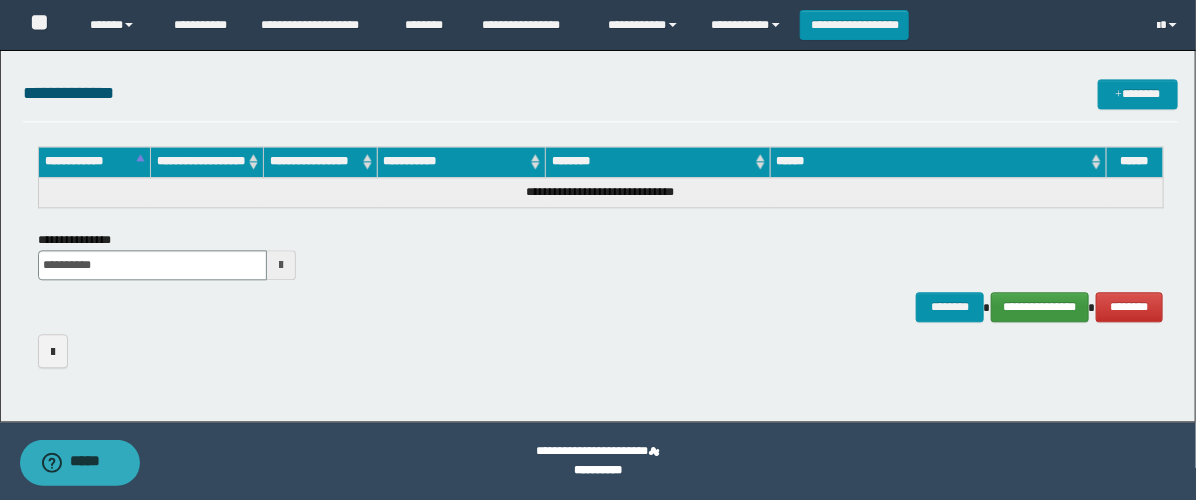 type on "**********" 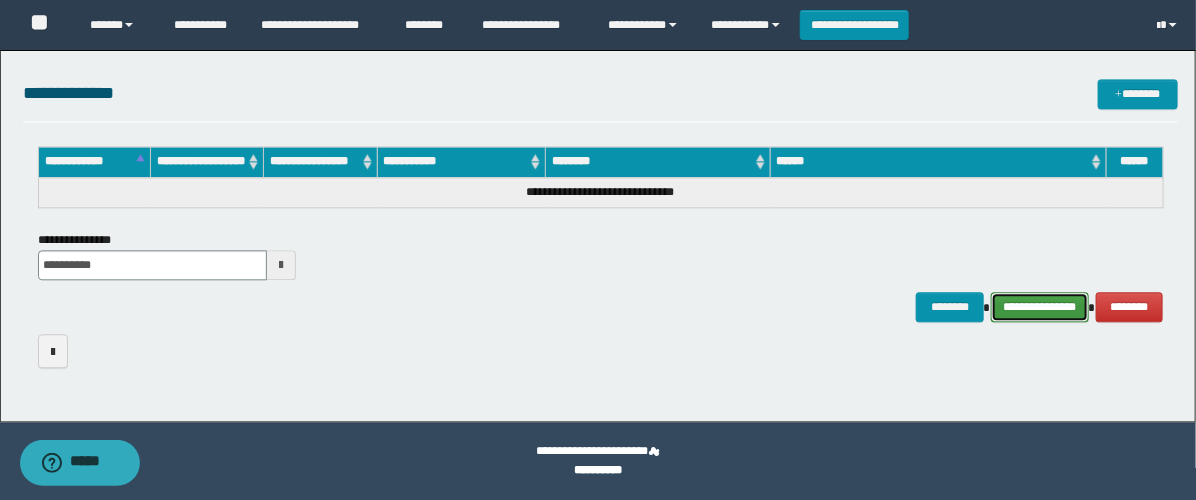 click on "**********" at bounding box center [1040, 307] 